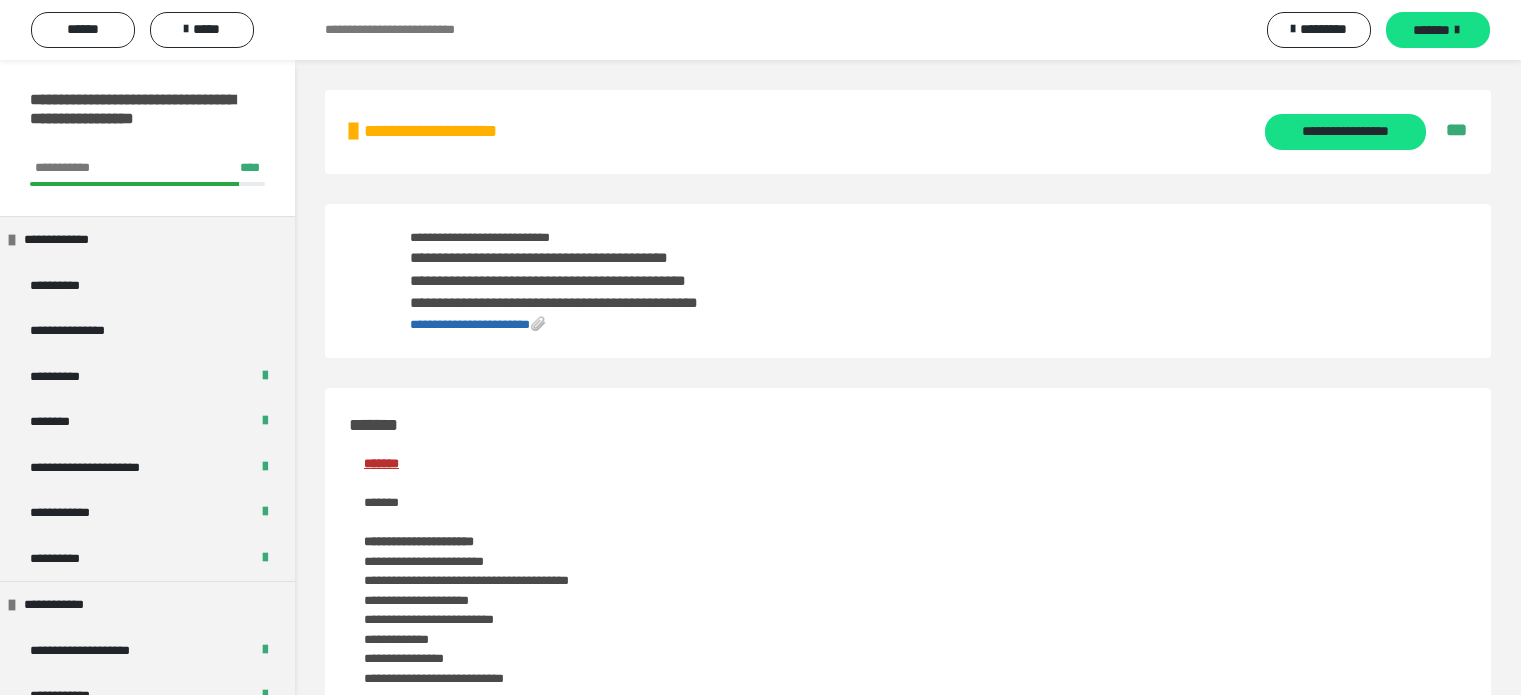 scroll, scrollTop: 0, scrollLeft: 0, axis: both 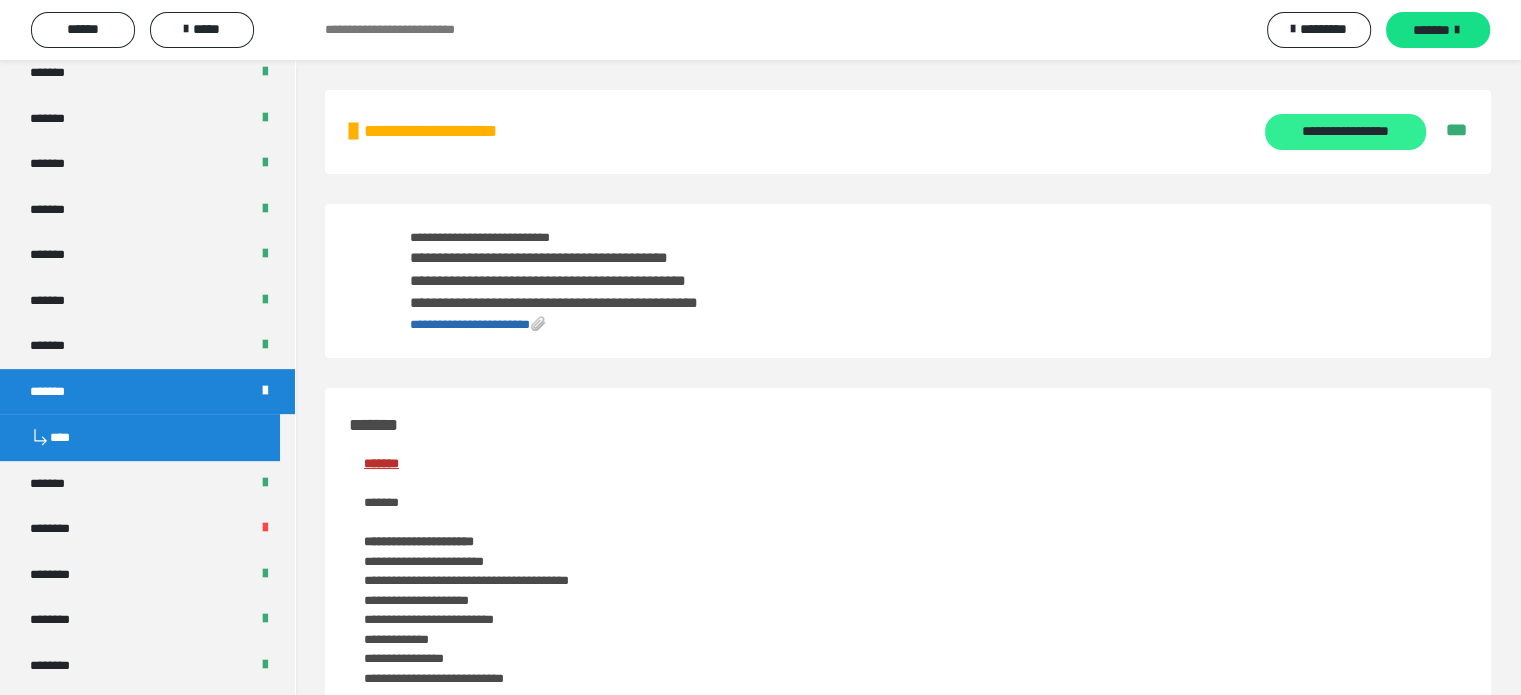 click on "**********" at bounding box center (1345, 132) 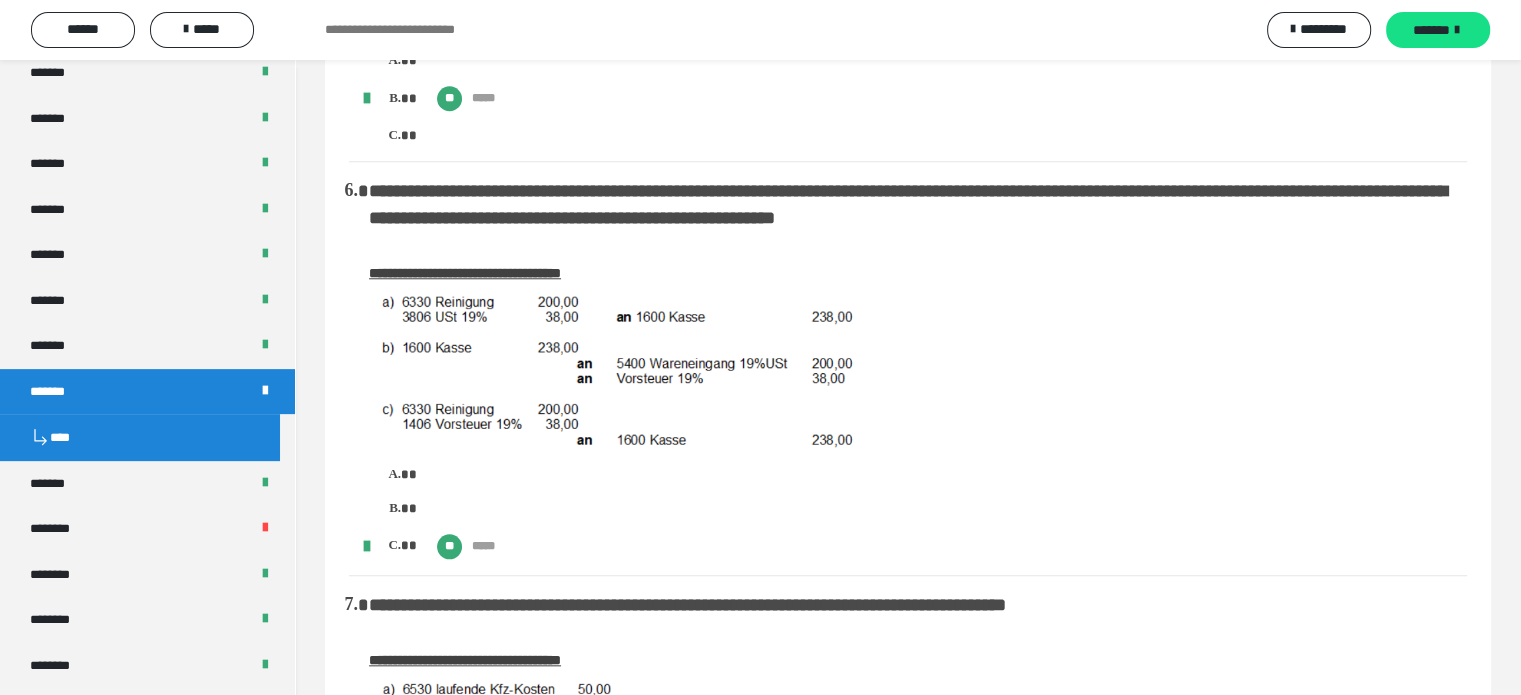 scroll, scrollTop: 1878, scrollLeft: 0, axis: vertical 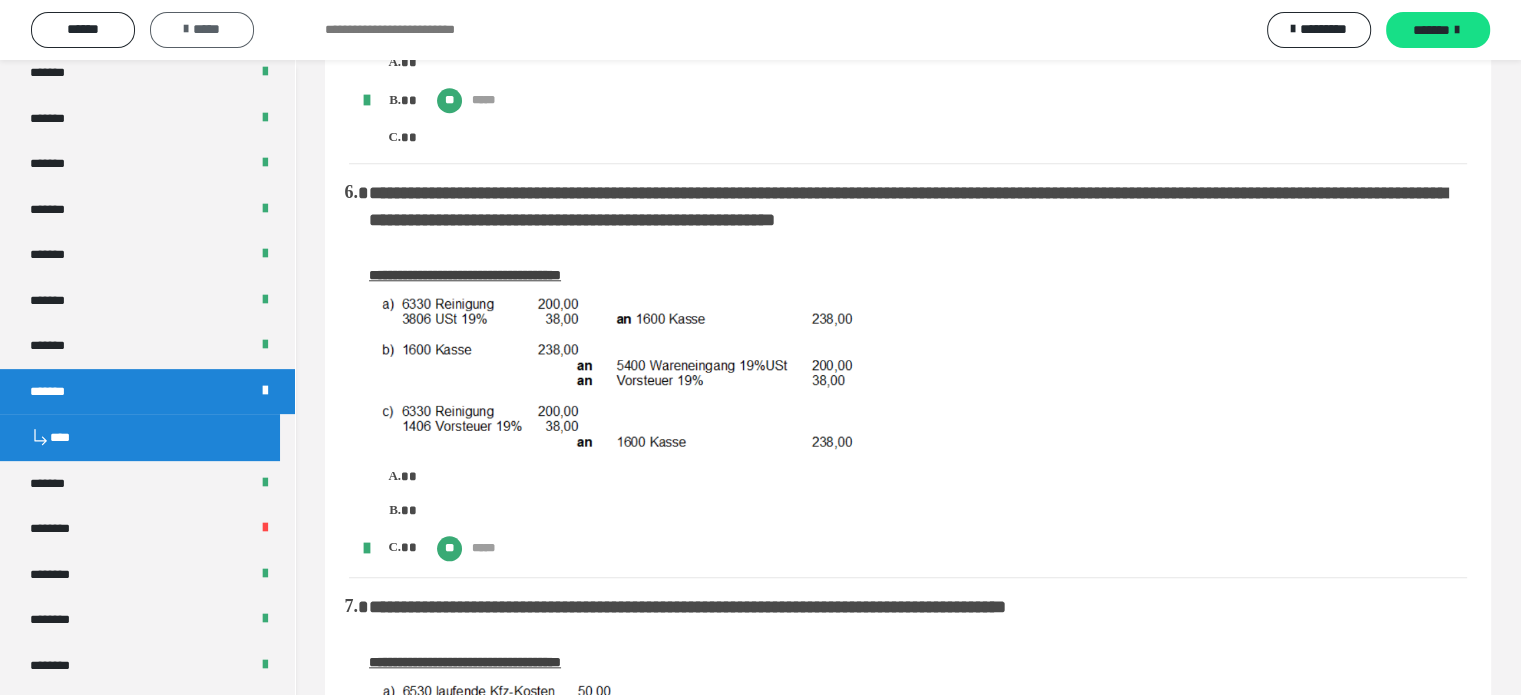 click on "*****" at bounding box center (202, 29) 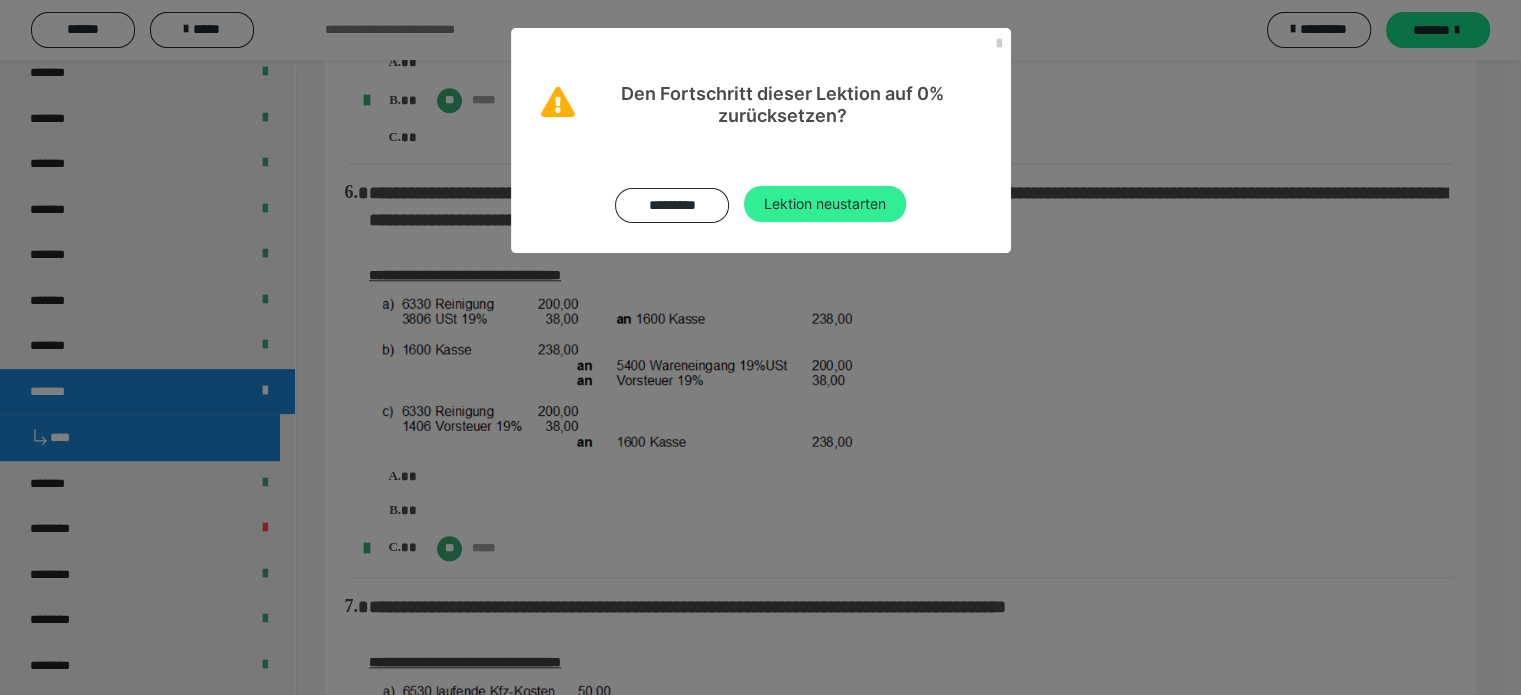 click on "Lektion neustarten" at bounding box center [825, 204] 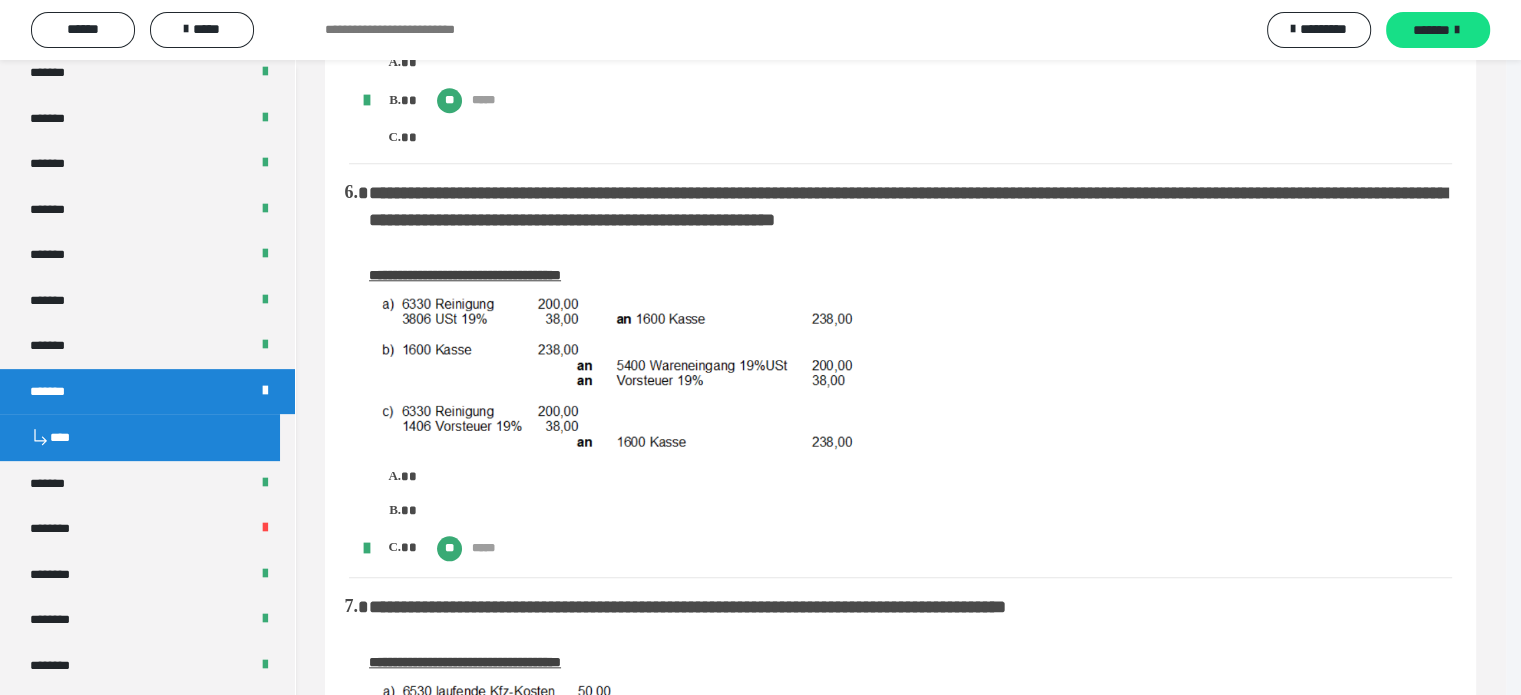 scroll, scrollTop: 0, scrollLeft: 0, axis: both 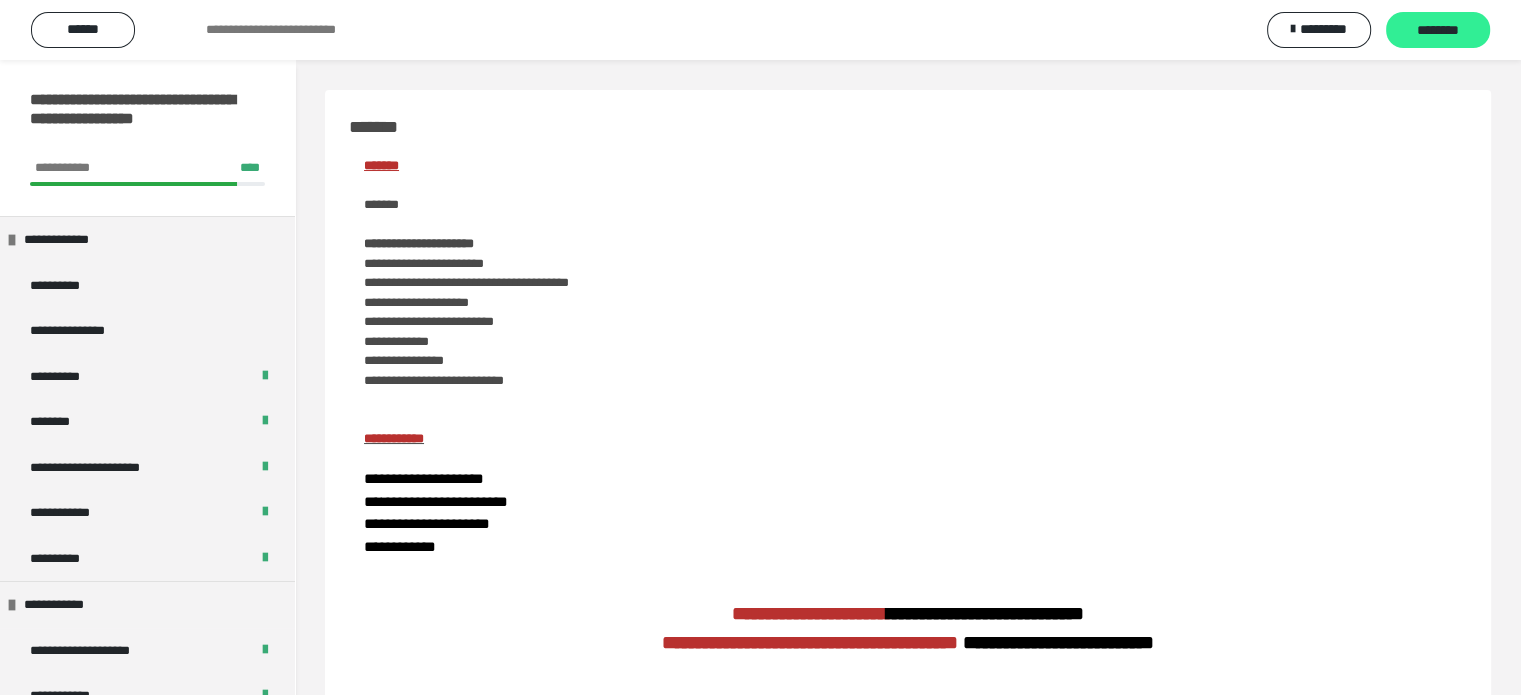 click on "********" at bounding box center [1438, 31] 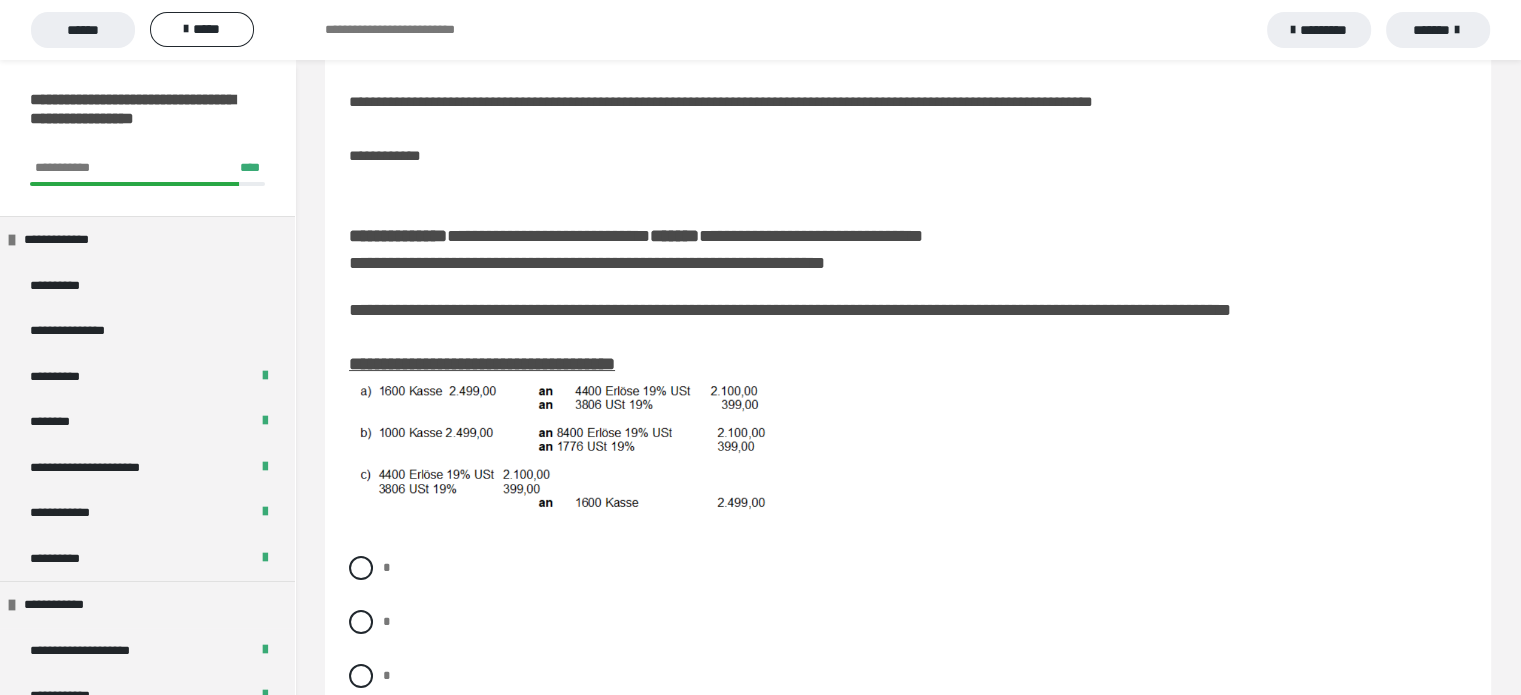 scroll, scrollTop: 108, scrollLeft: 0, axis: vertical 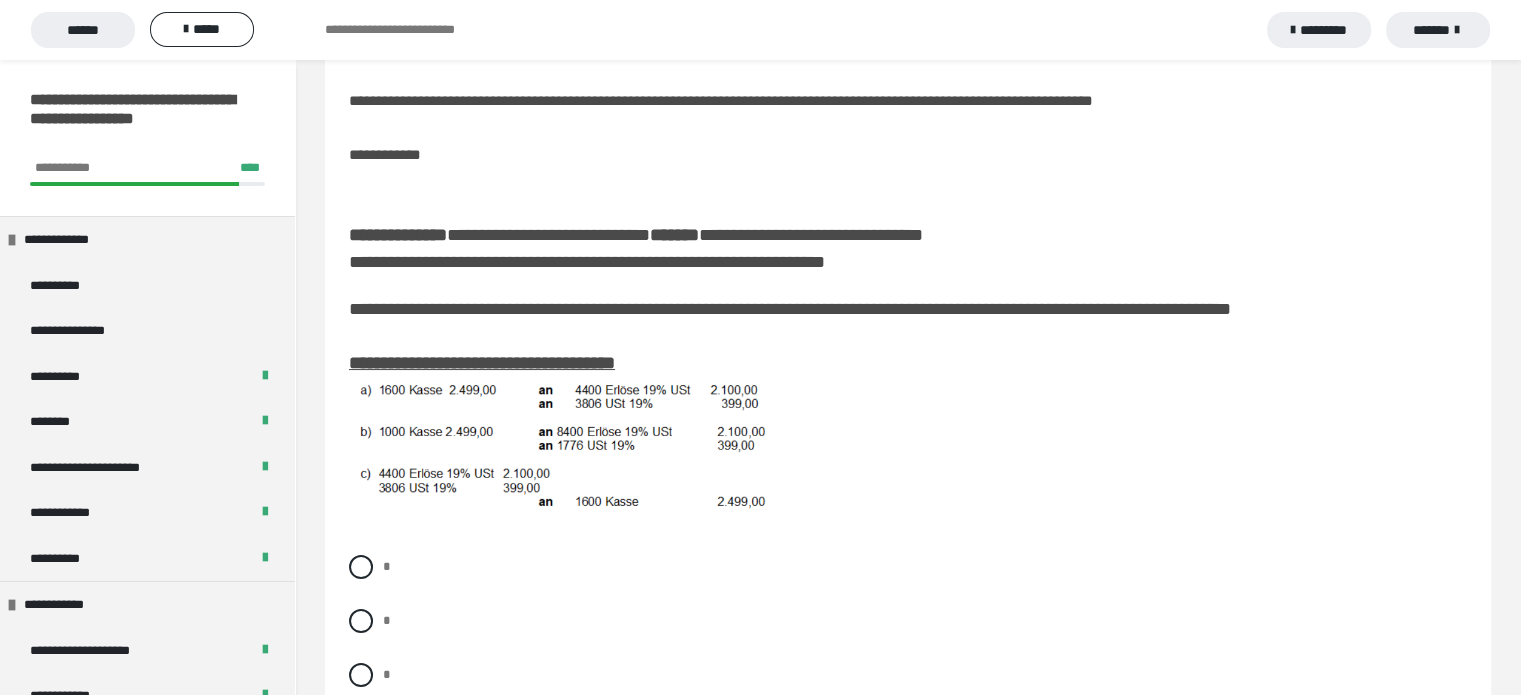 click on "*******" at bounding box center (1438, 30) 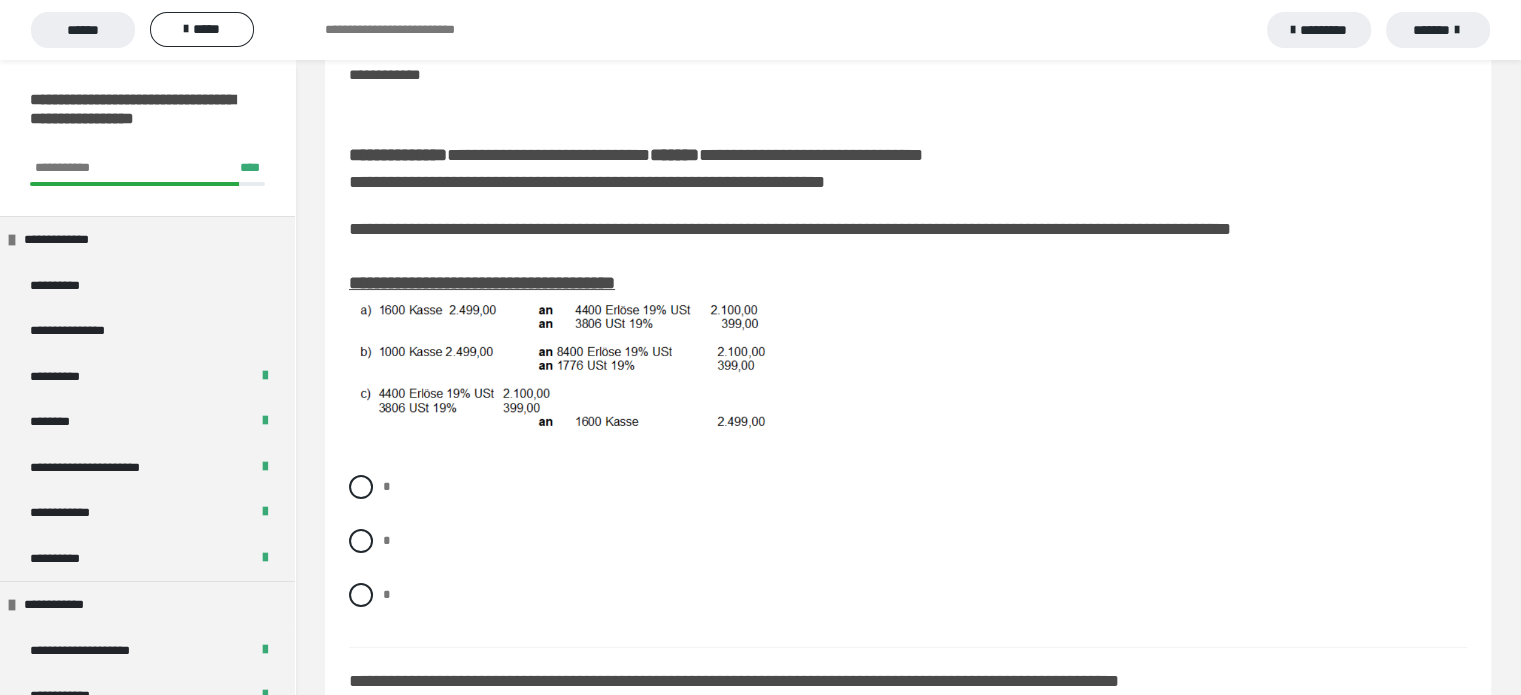scroll, scrollTop: 190, scrollLeft: 0, axis: vertical 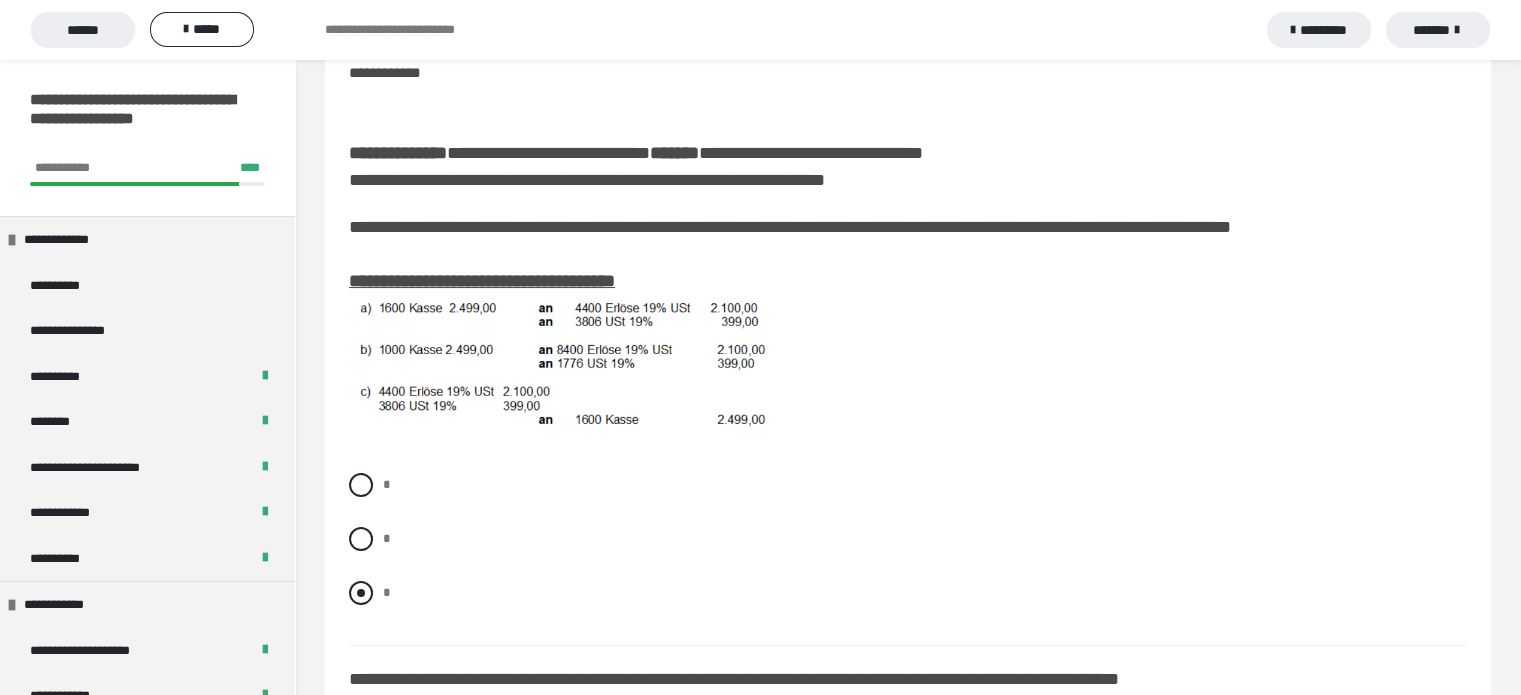 click at bounding box center (361, 593) 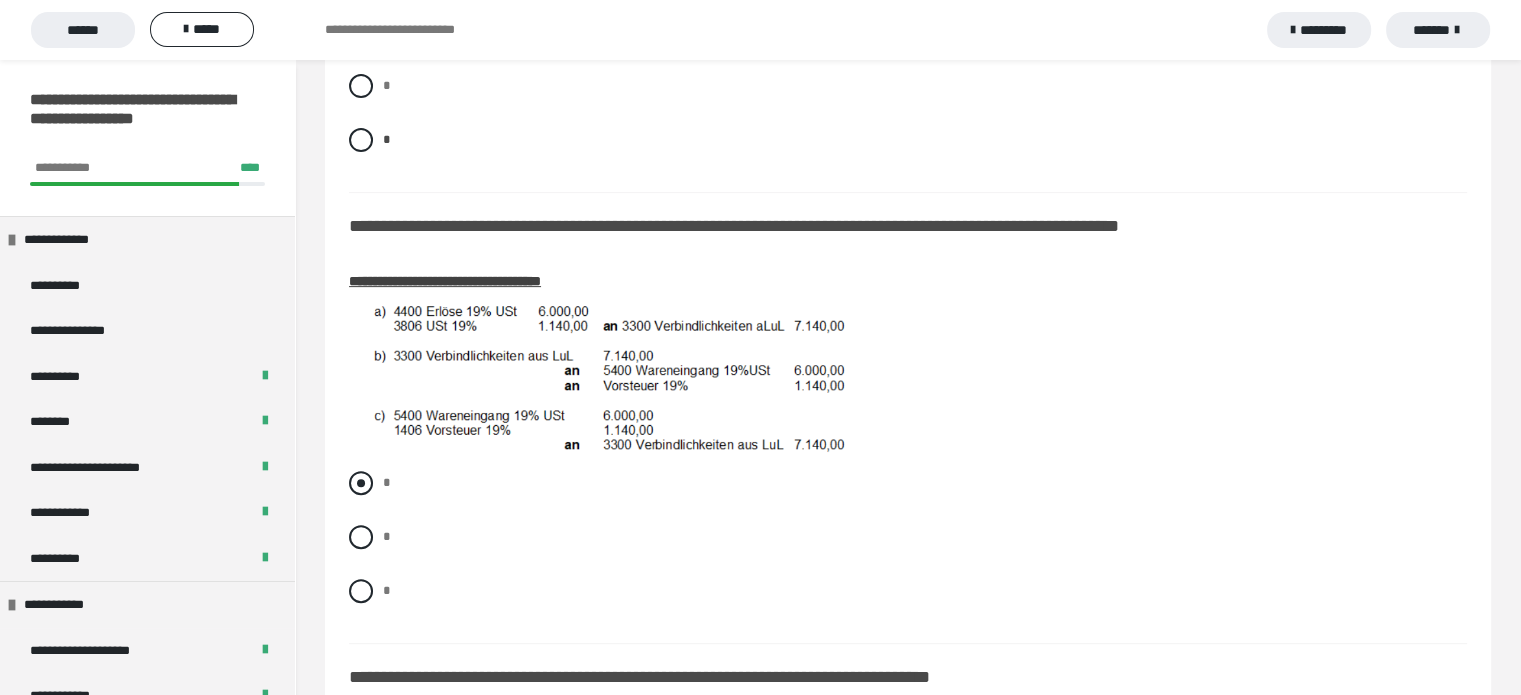 scroll, scrollTop: 644, scrollLeft: 0, axis: vertical 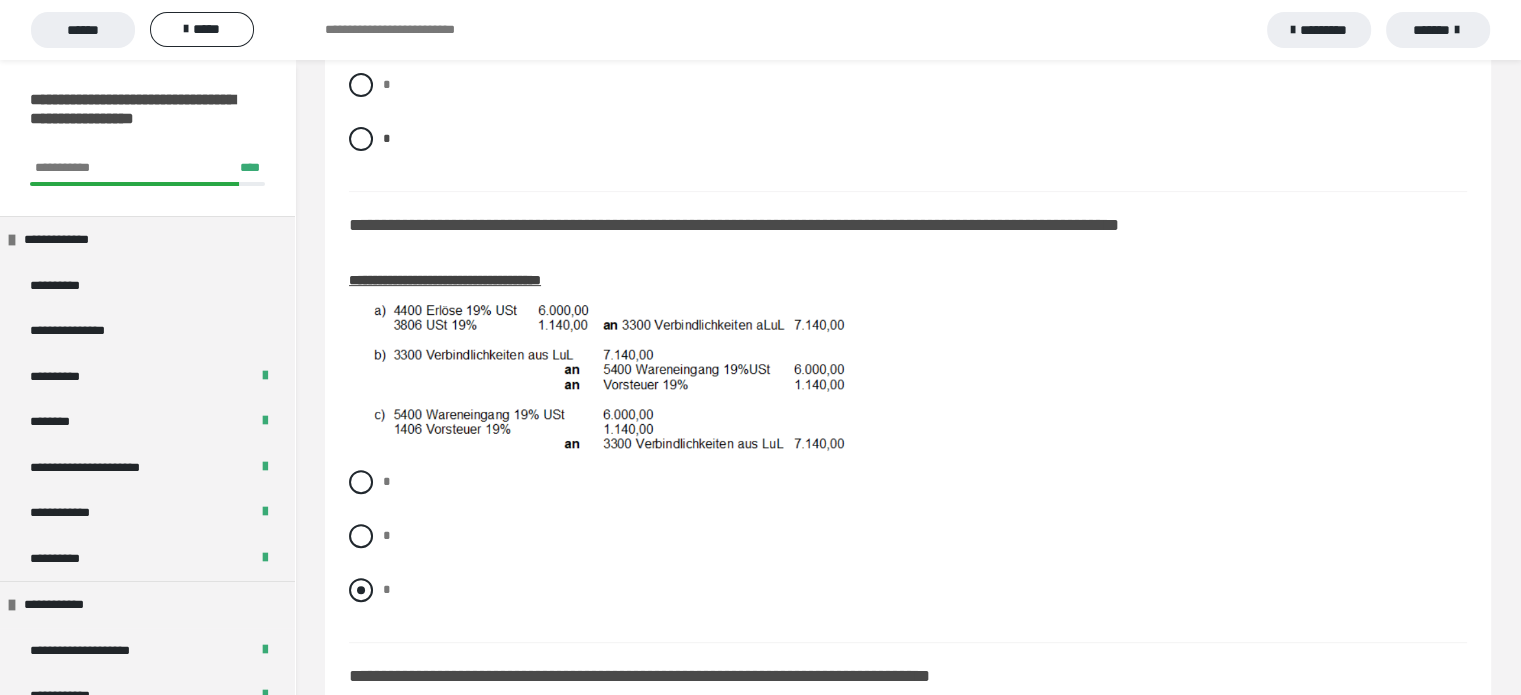 click at bounding box center (361, 590) 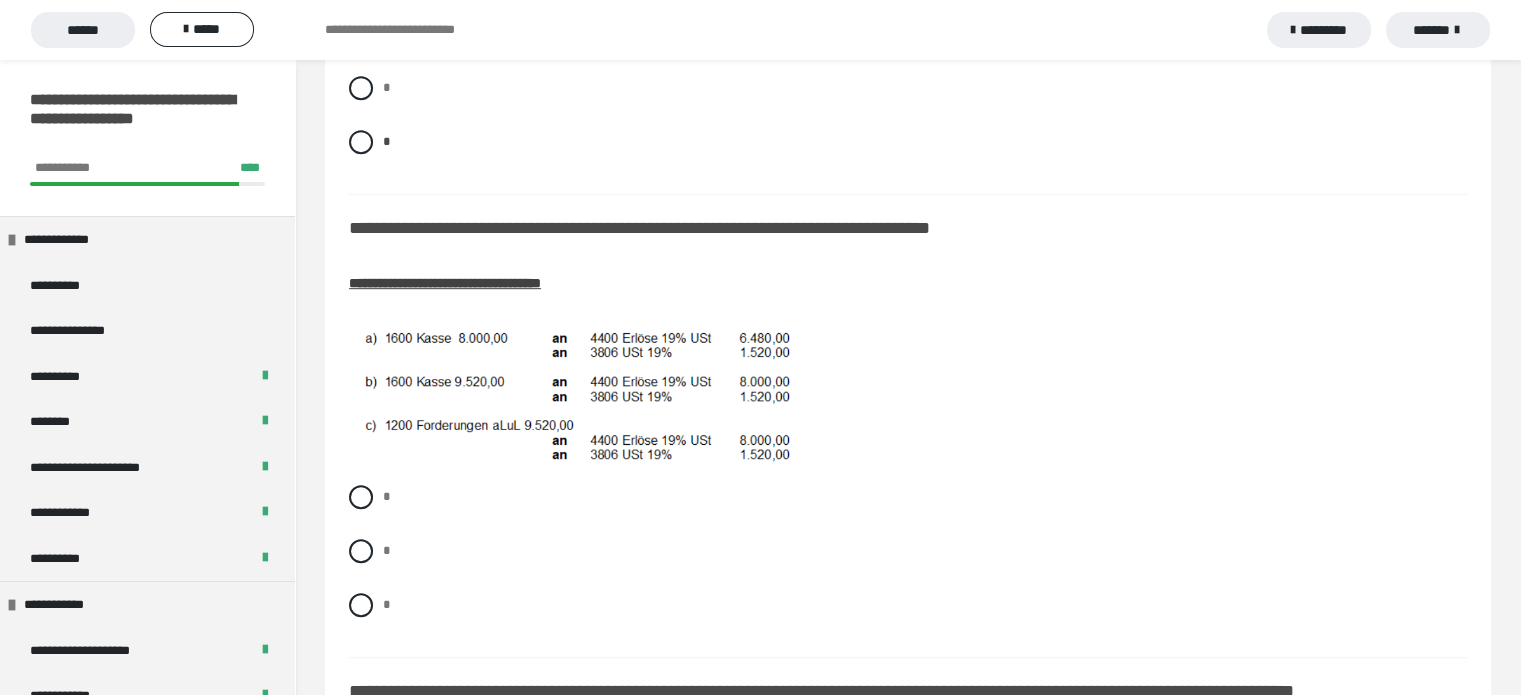 scroll, scrollTop: 1096, scrollLeft: 0, axis: vertical 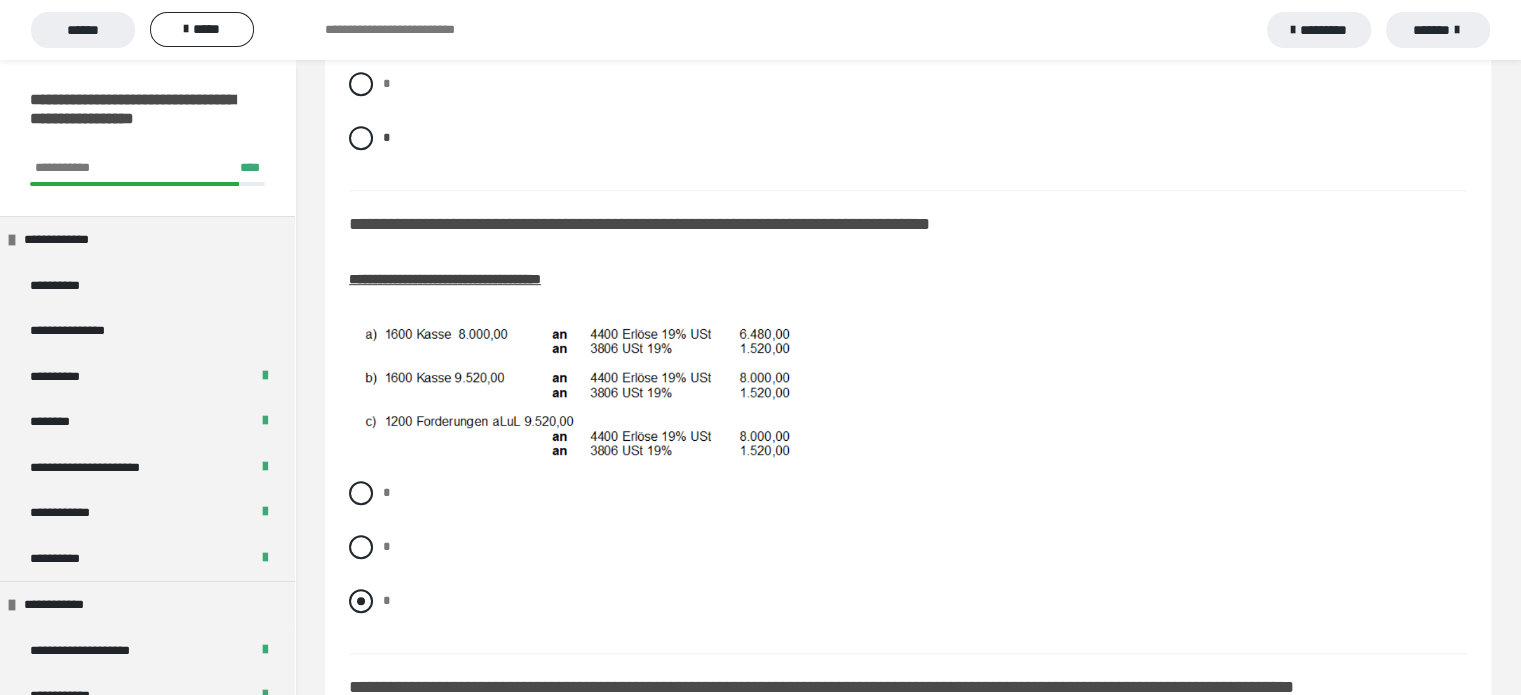 click at bounding box center [361, 601] 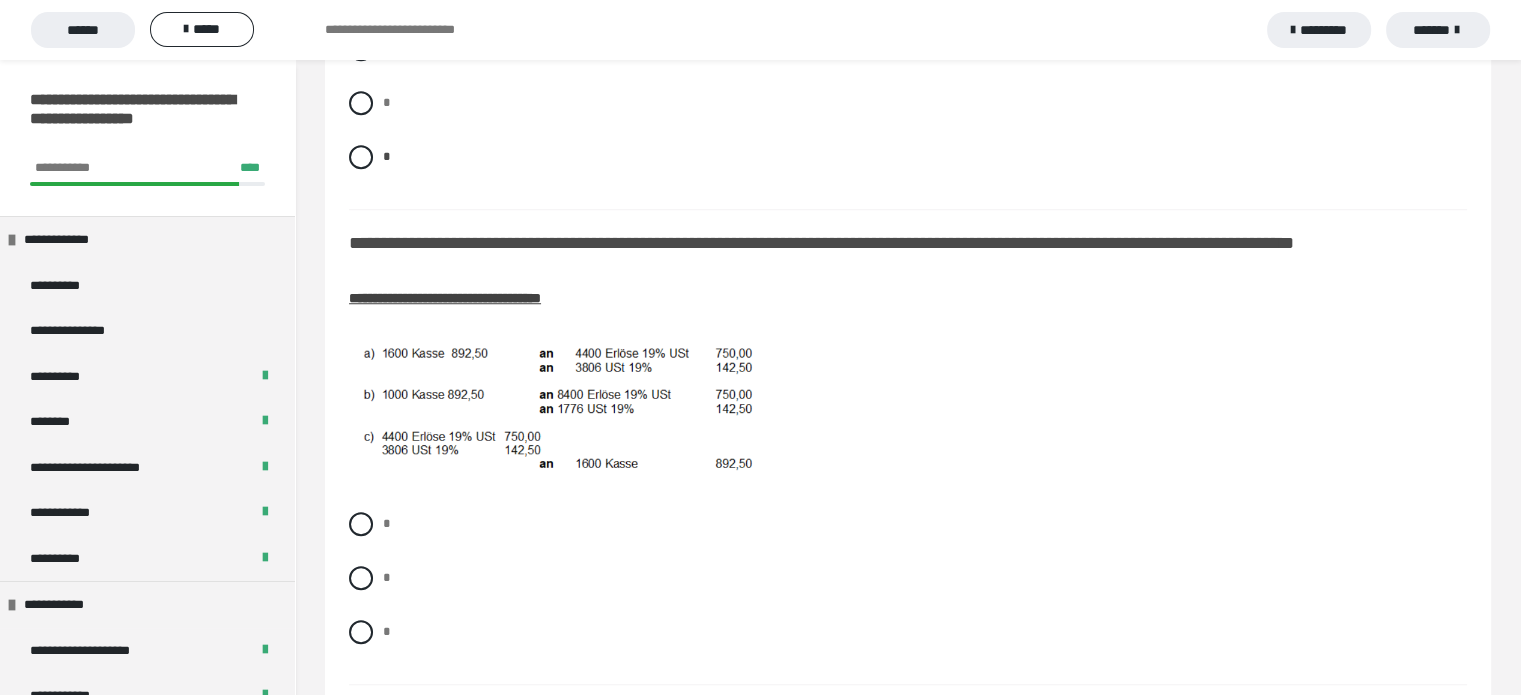 scroll, scrollTop: 1542, scrollLeft: 0, axis: vertical 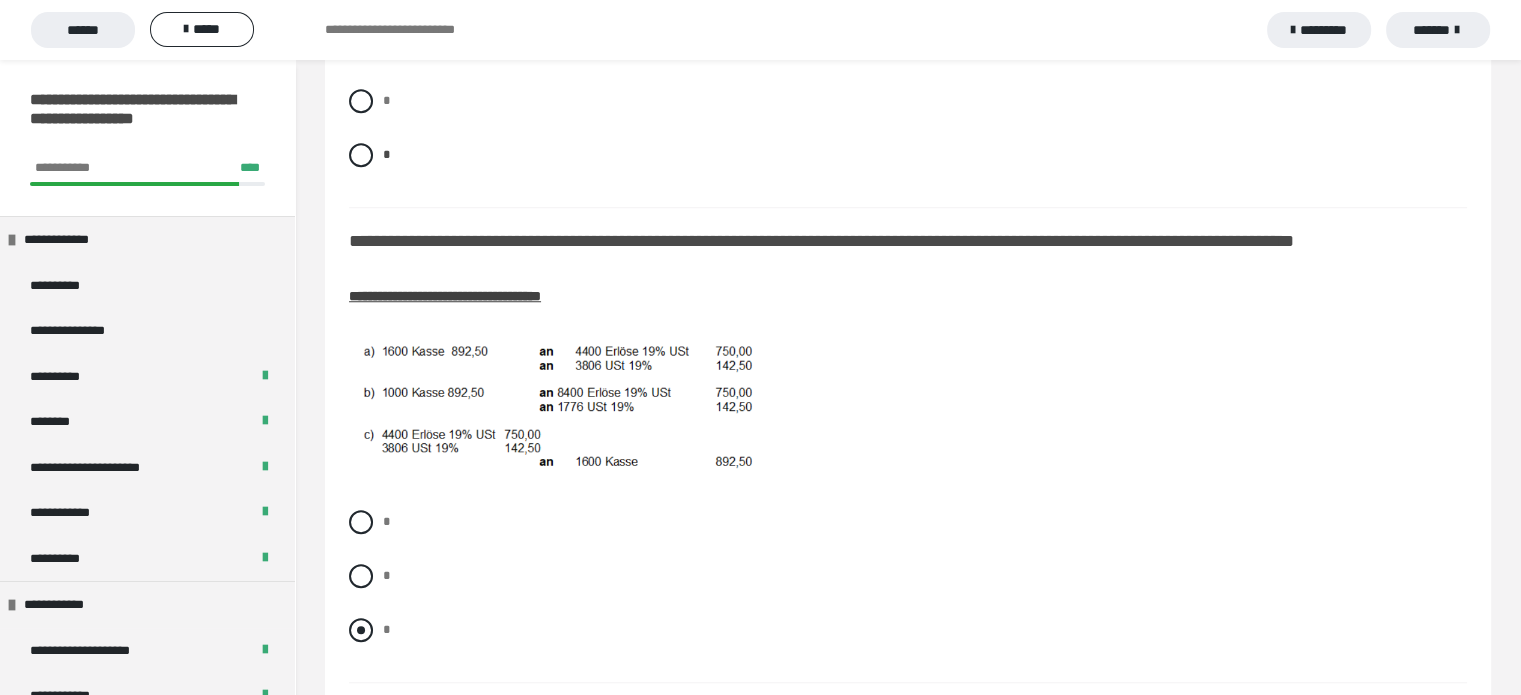 click at bounding box center [361, 630] 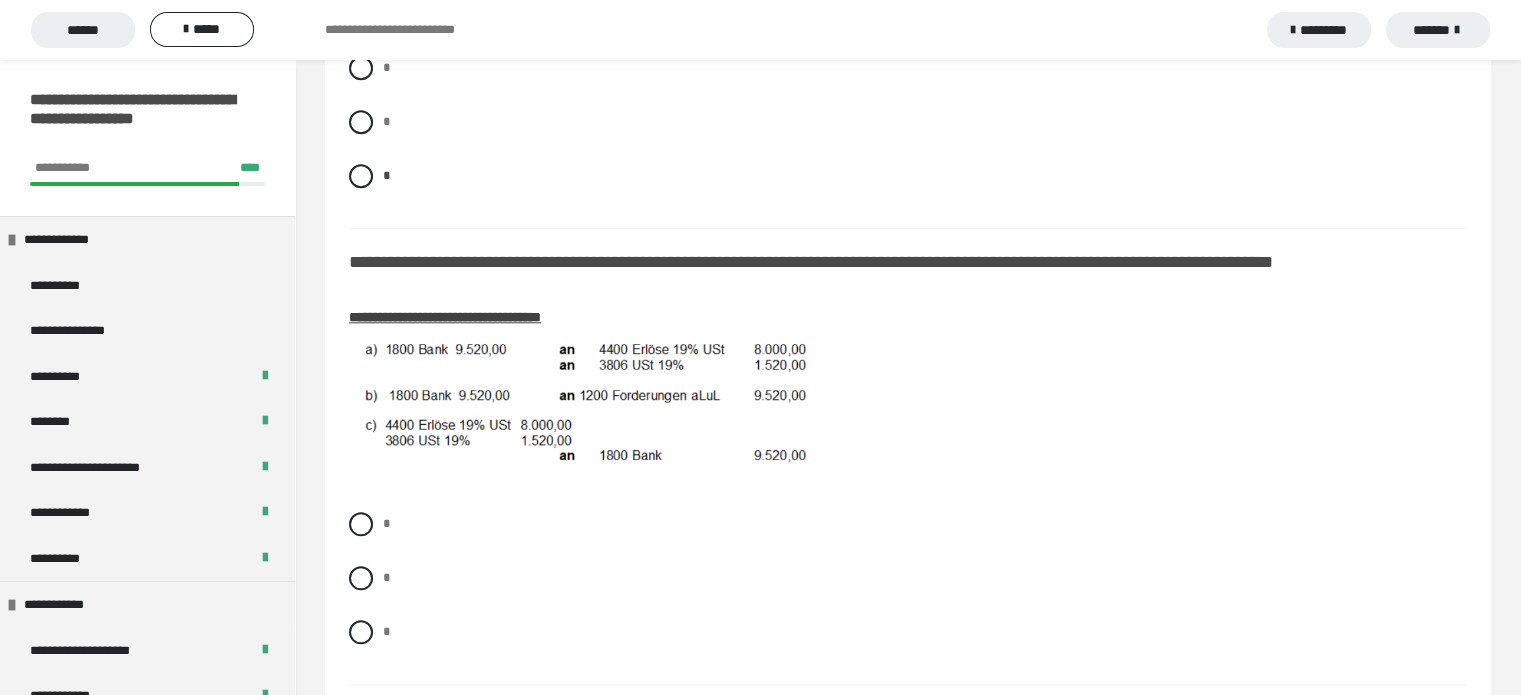 scroll, scrollTop: 1999, scrollLeft: 0, axis: vertical 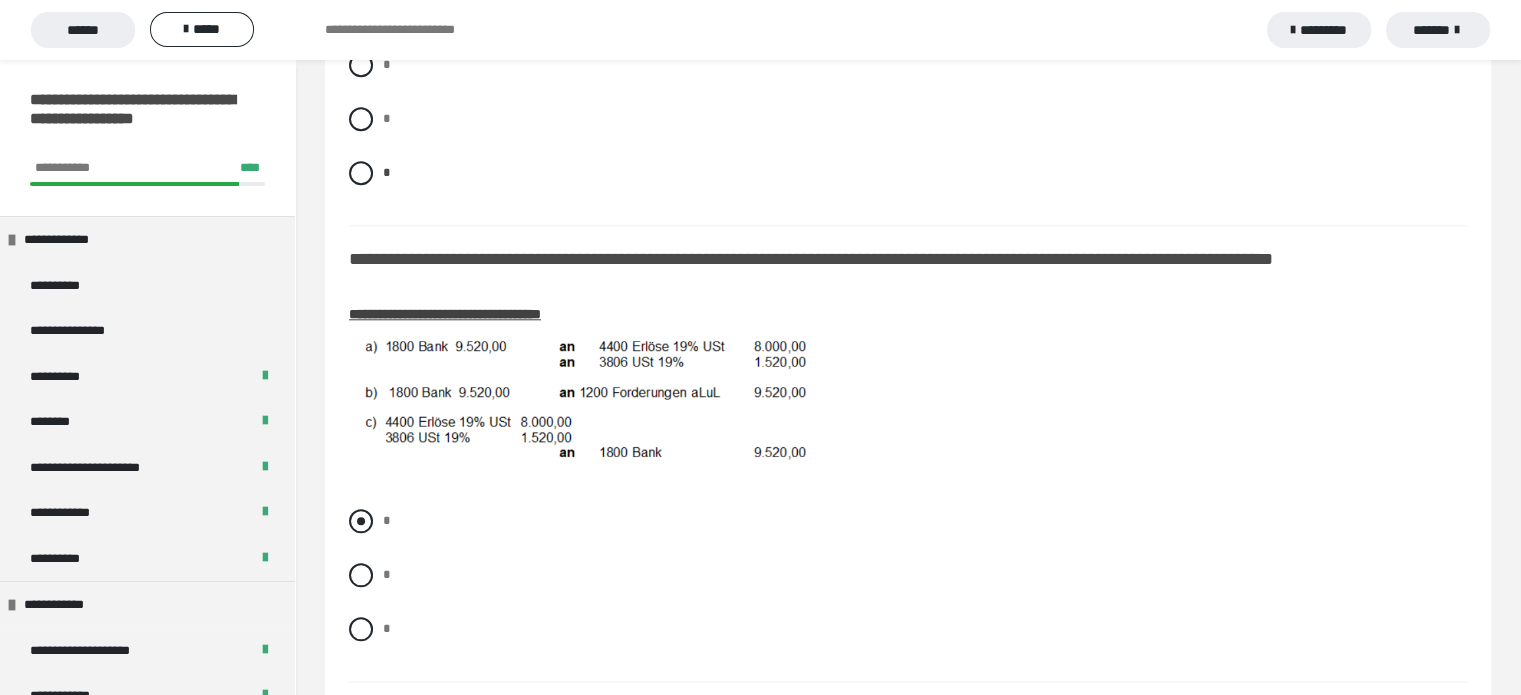 click on "*" at bounding box center [908, 521] 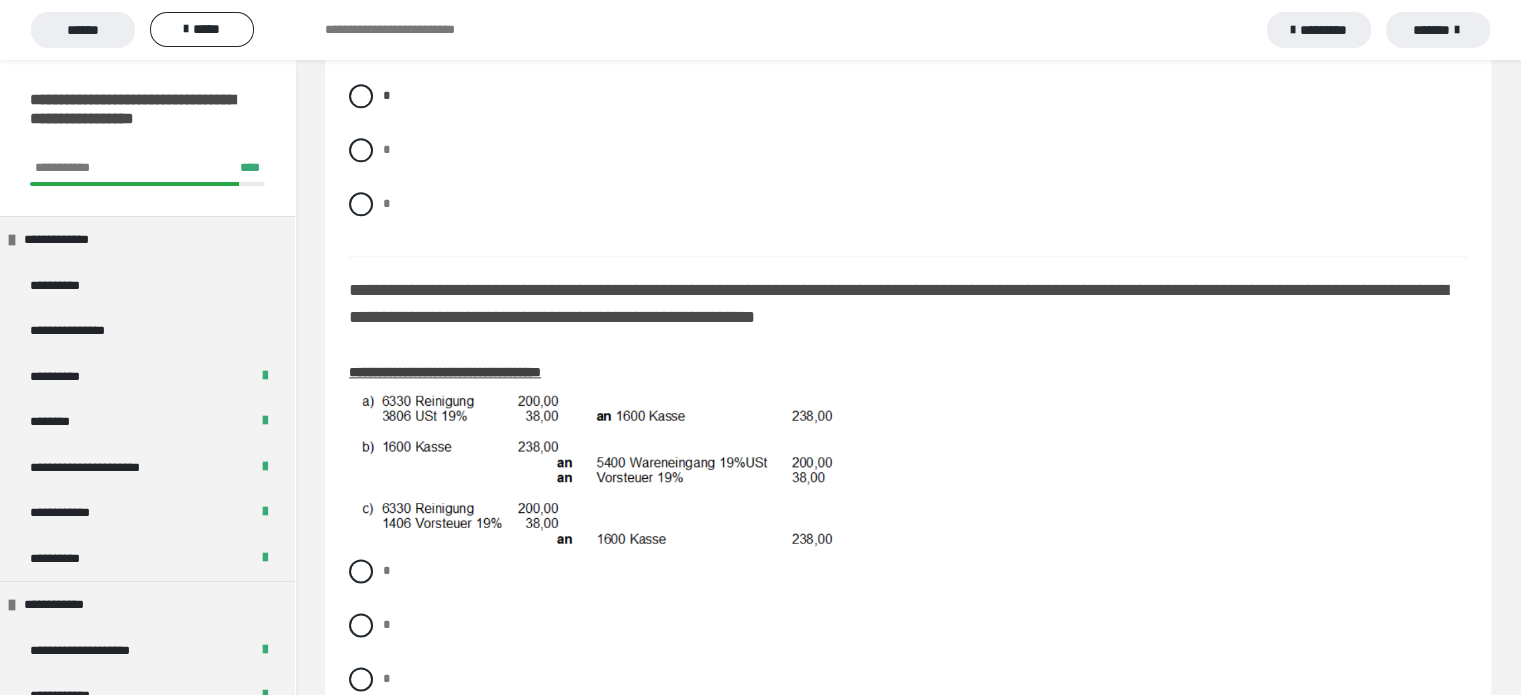 scroll, scrollTop: 2427, scrollLeft: 0, axis: vertical 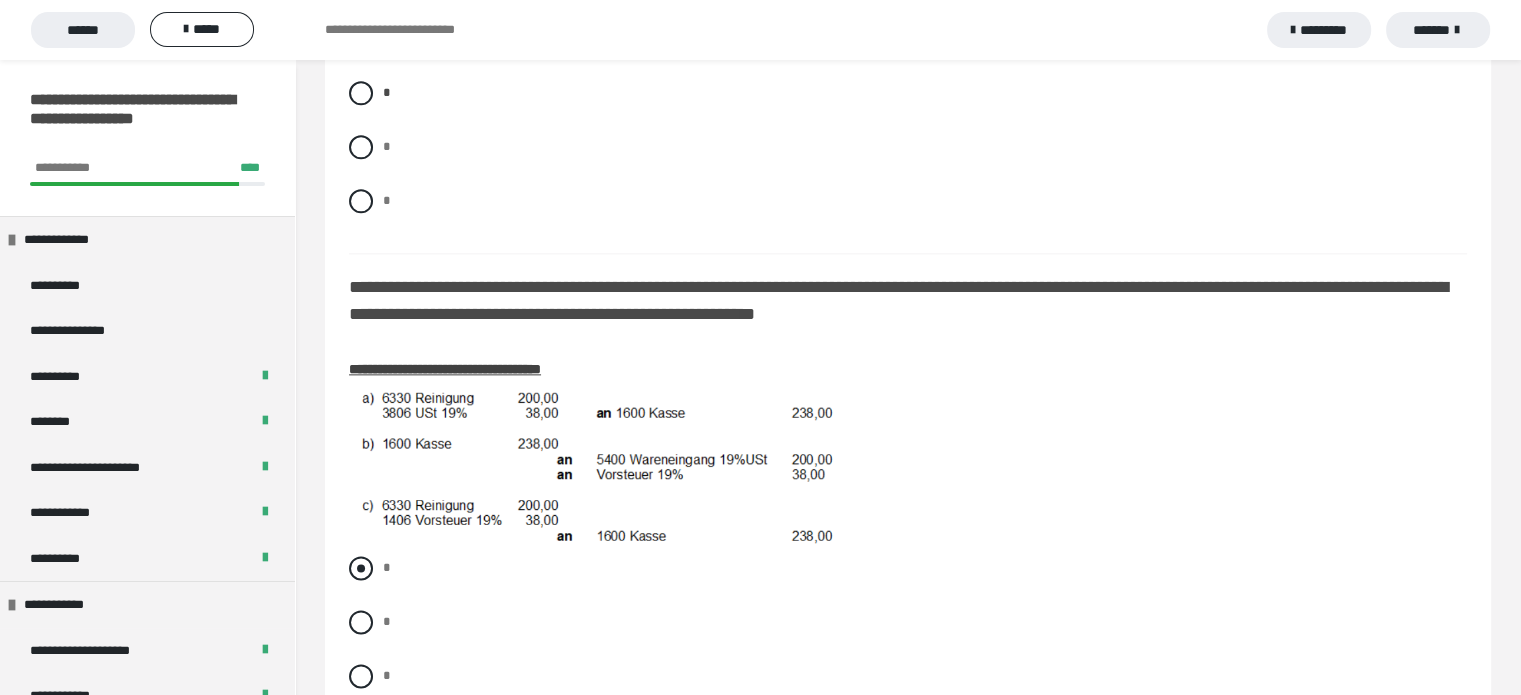 click at bounding box center (361, 568) 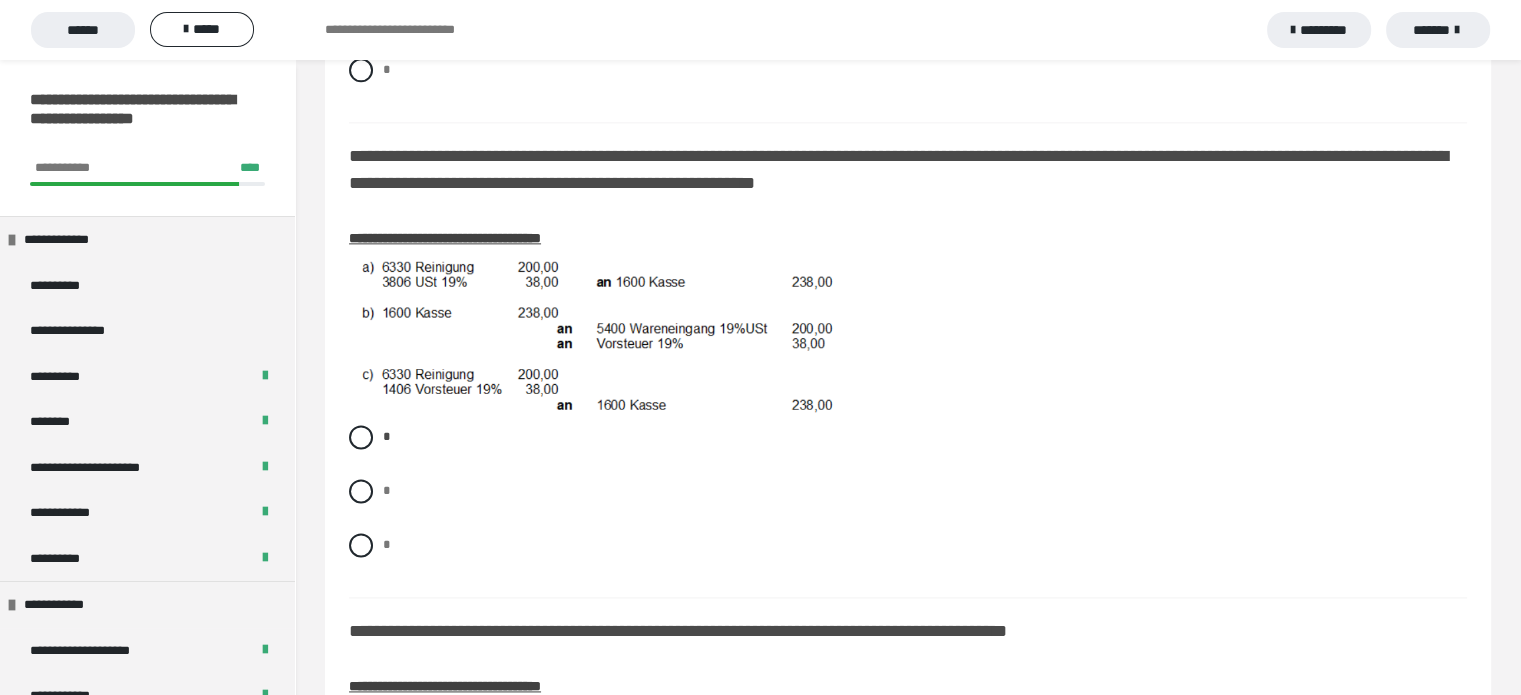 scroll, scrollTop: 2567, scrollLeft: 0, axis: vertical 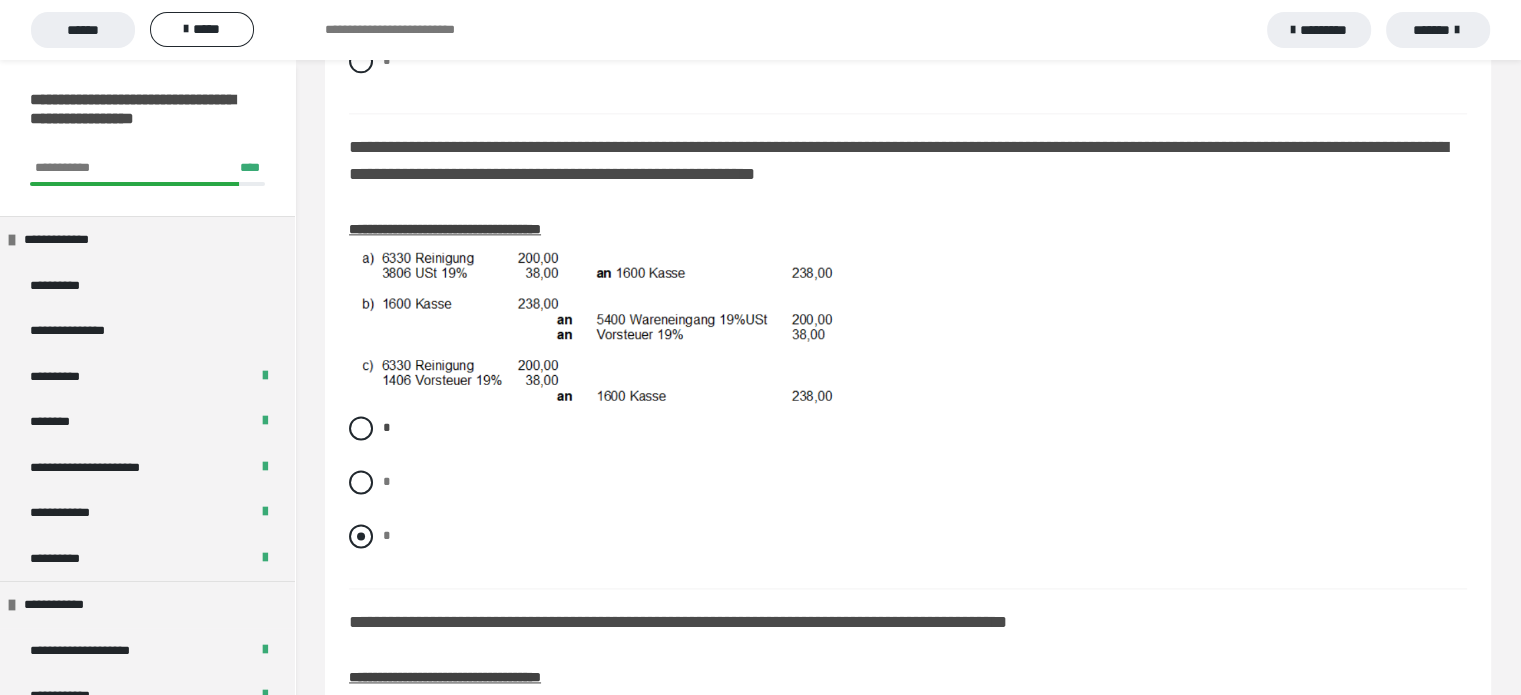 click at bounding box center (361, 536) 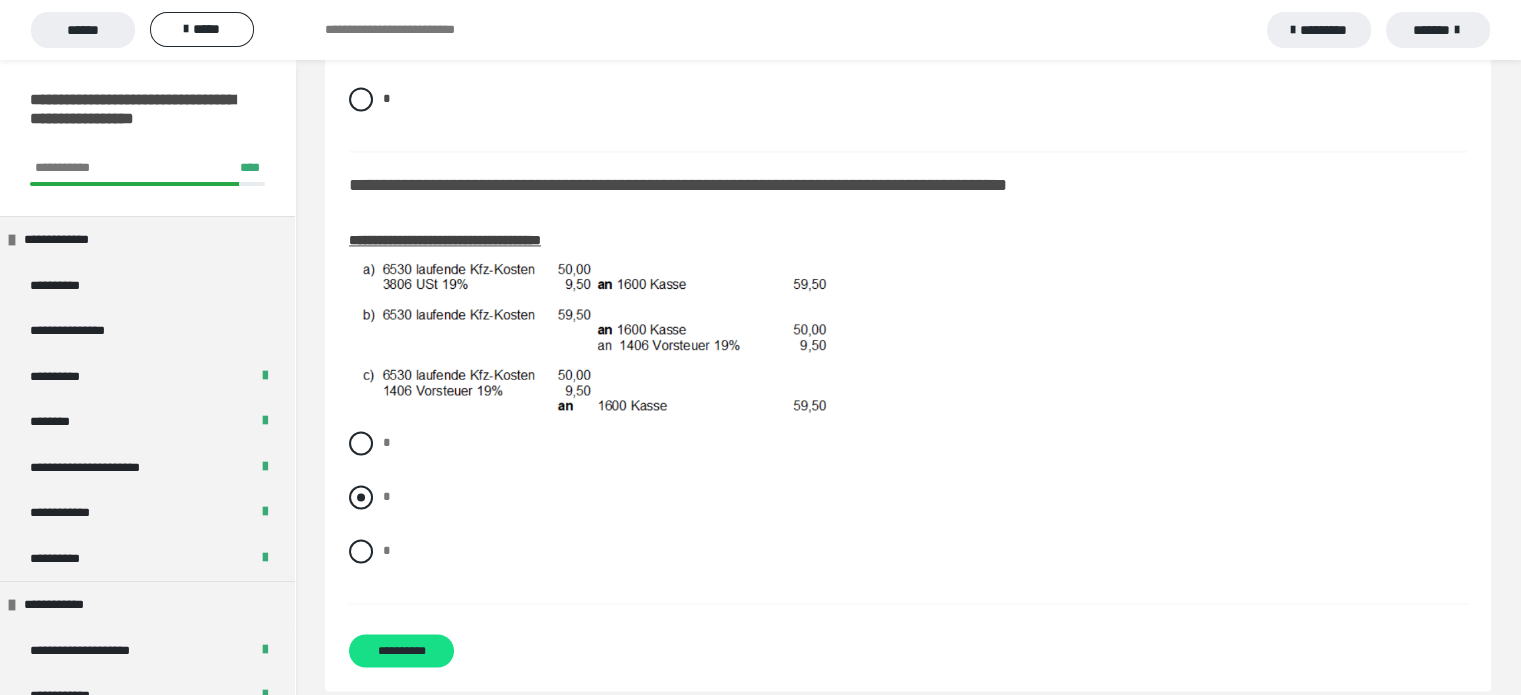 scroll, scrollTop: 3004, scrollLeft: 0, axis: vertical 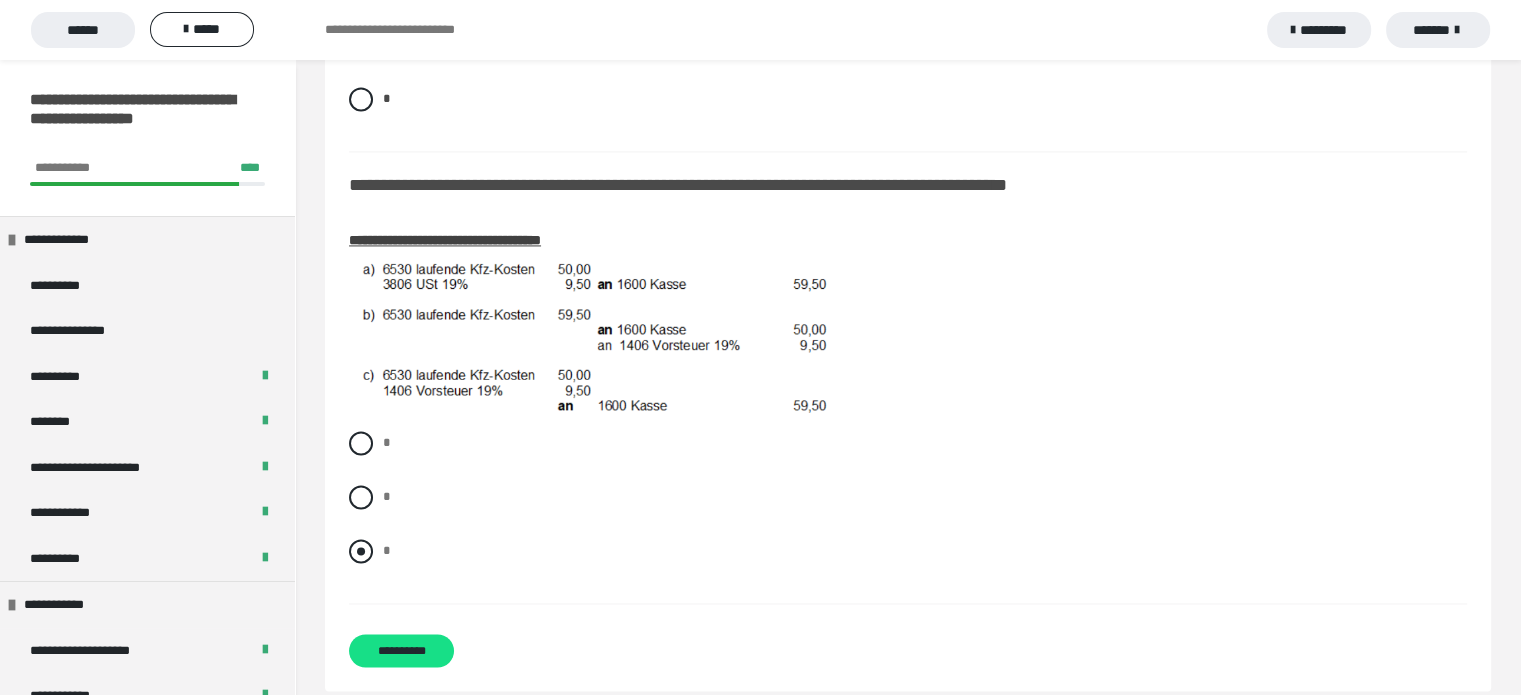 click at bounding box center (361, 551) 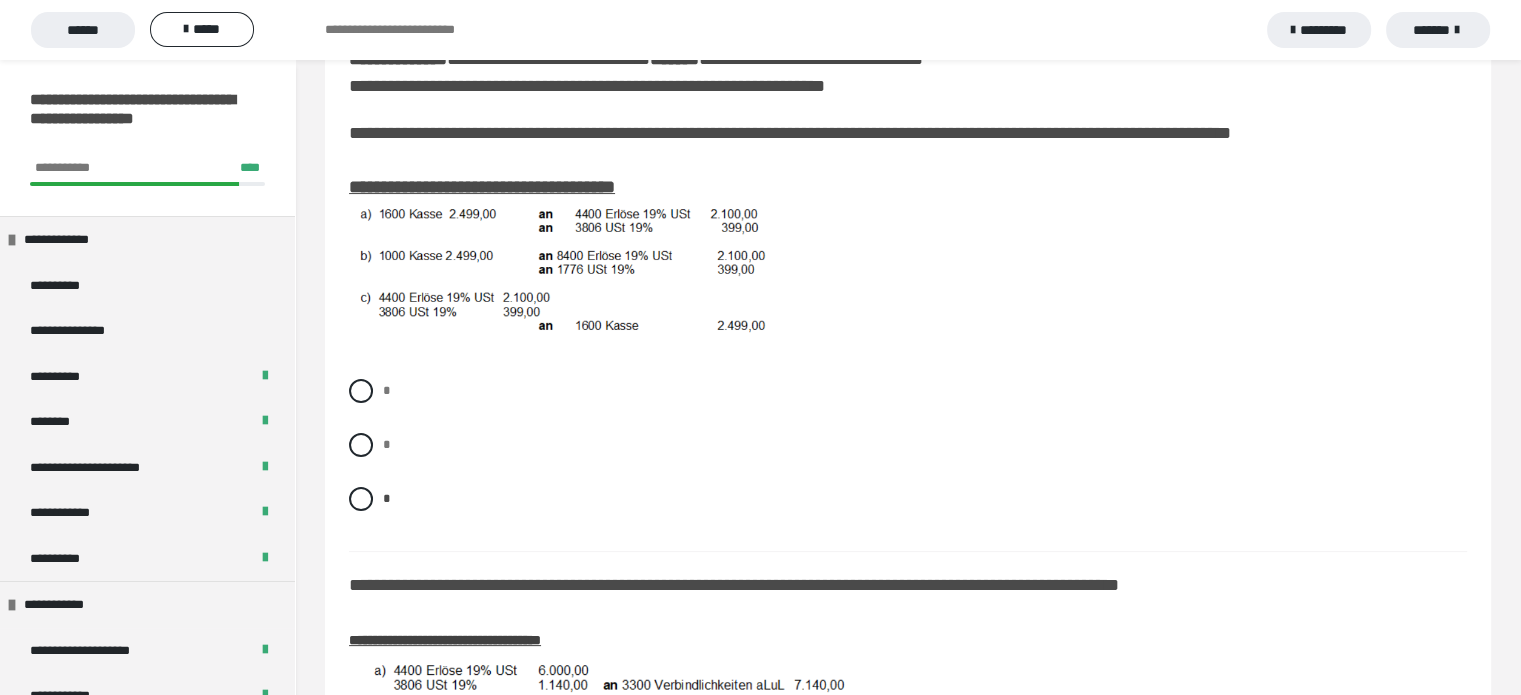 scroll, scrollTop: 283, scrollLeft: 0, axis: vertical 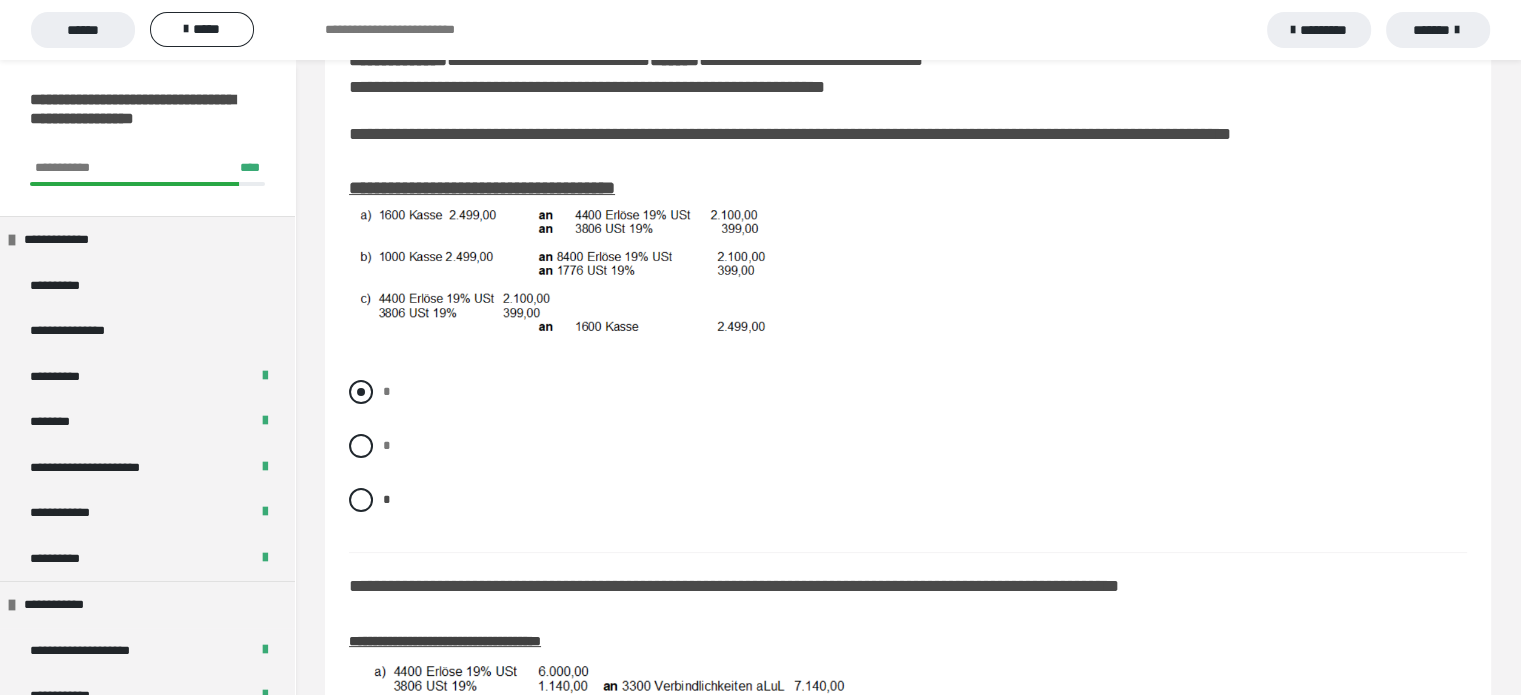 click at bounding box center (361, 392) 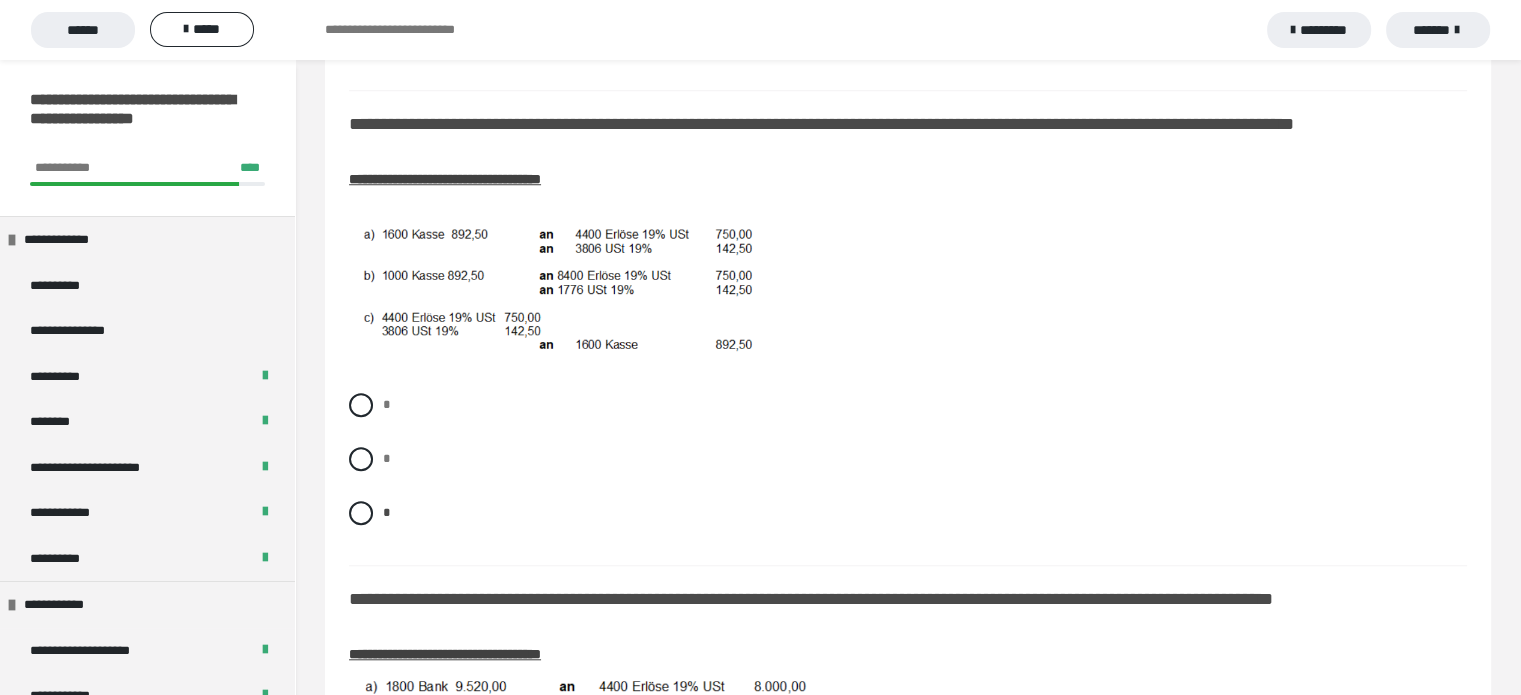 scroll, scrollTop: 1660, scrollLeft: 0, axis: vertical 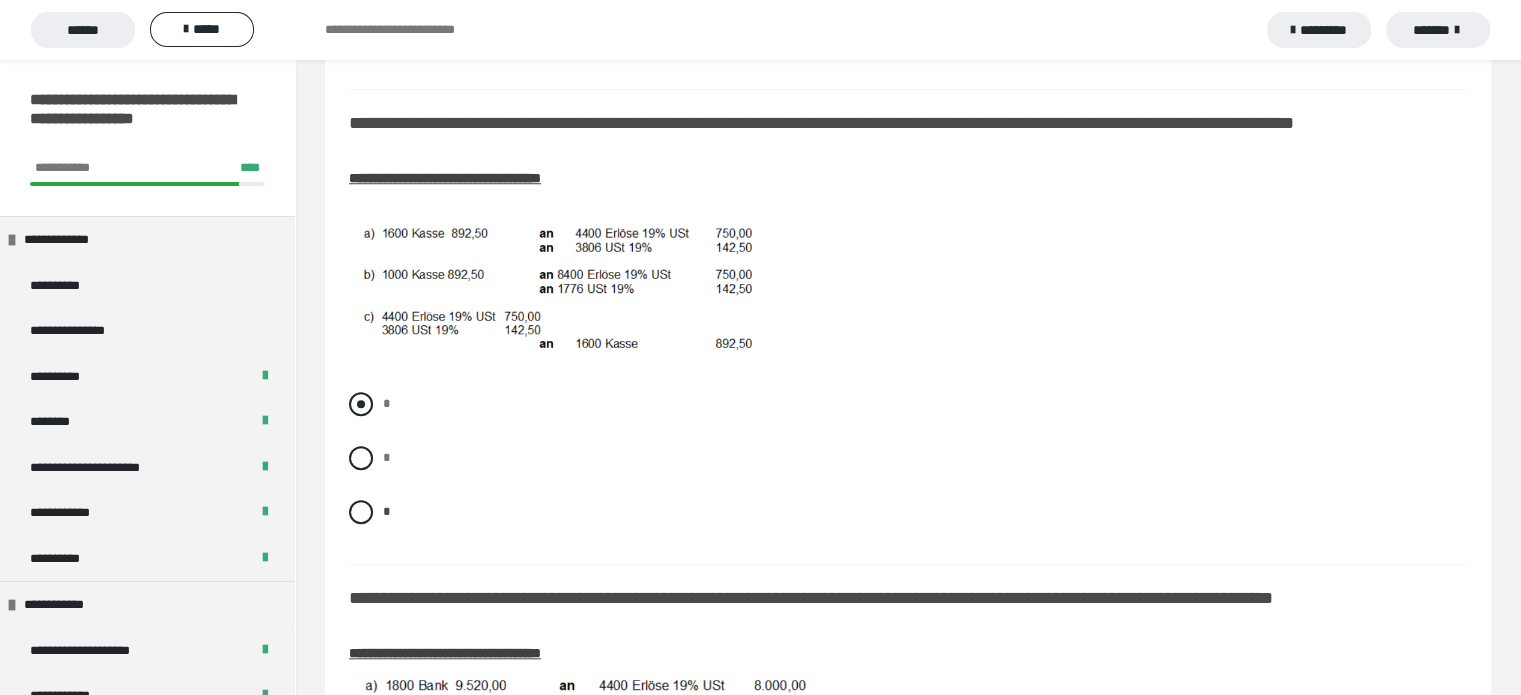 click at bounding box center [361, 404] 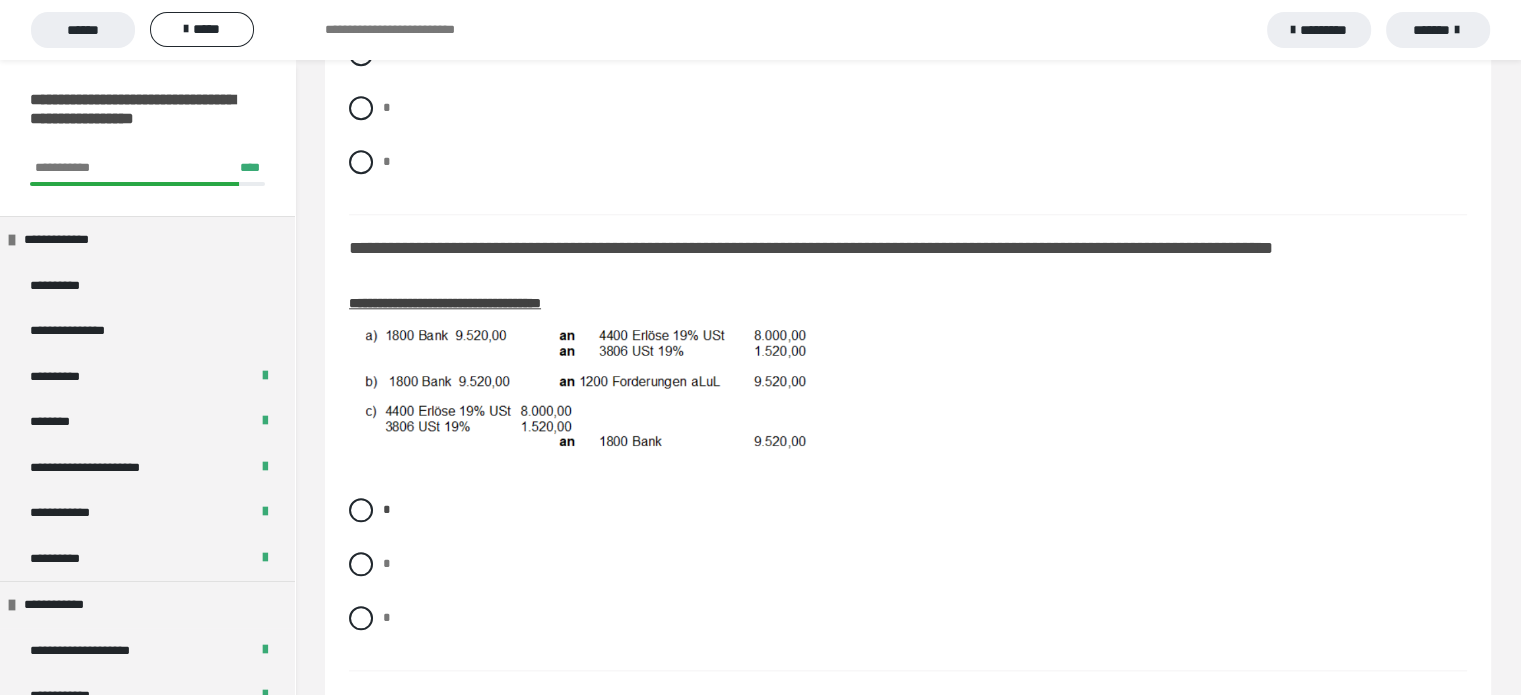 scroll, scrollTop: 2011, scrollLeft: 0, axis: vertical 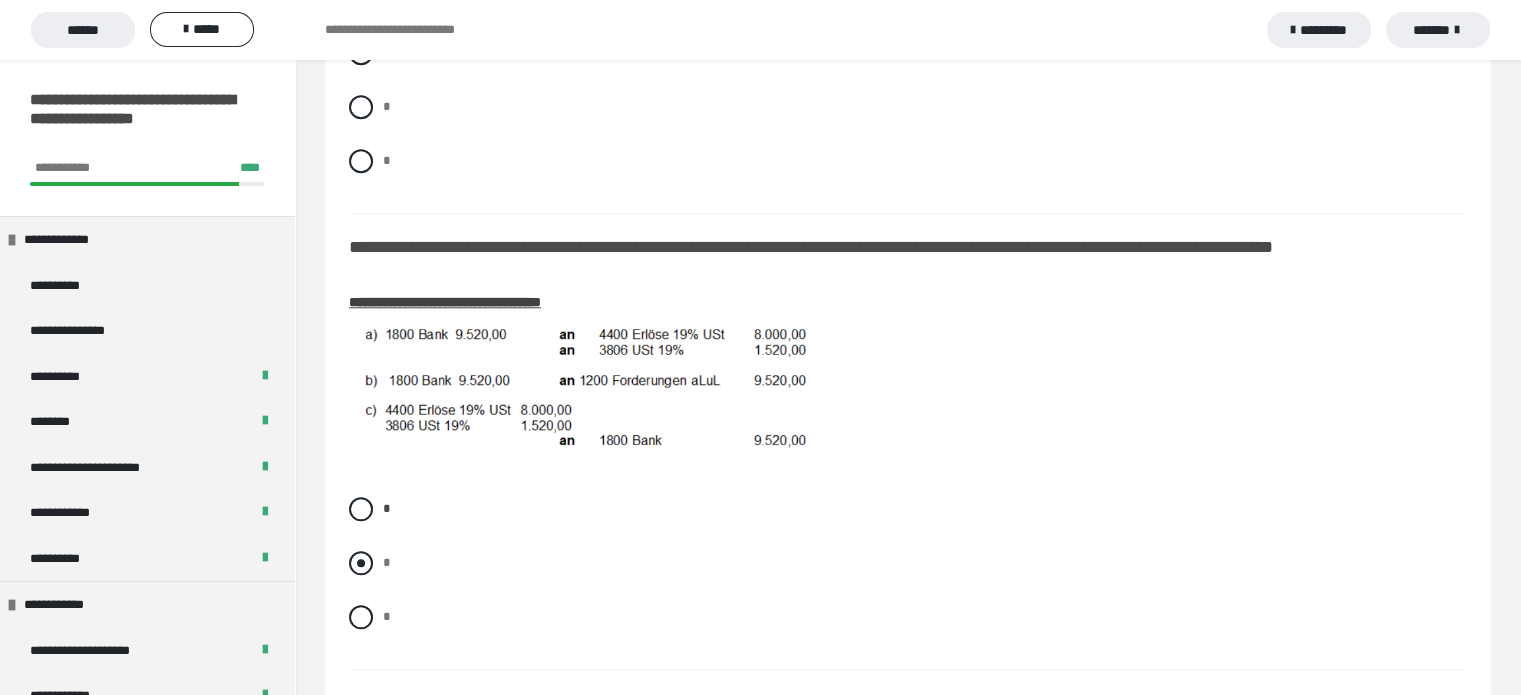 click at bounding box center [361, 563] 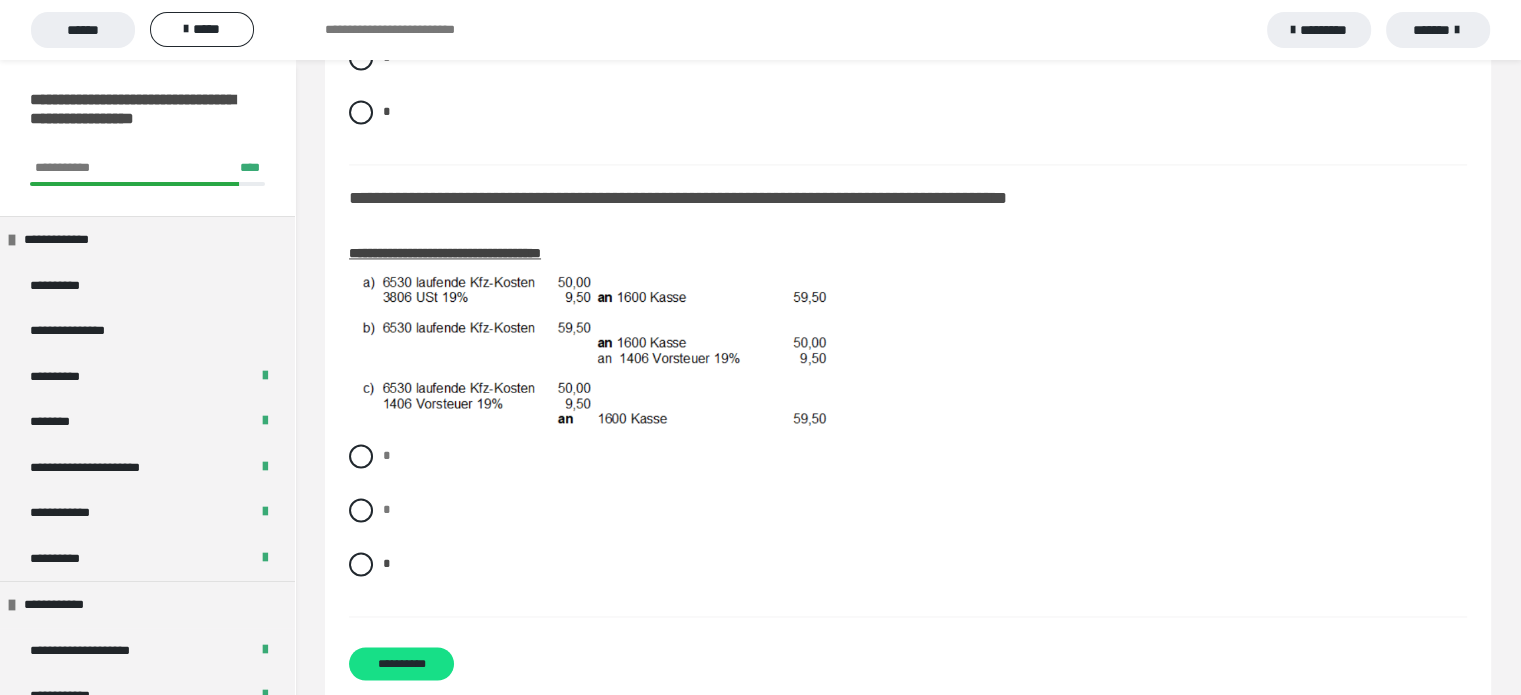 scroll, scrollTop: 3053, scrollLeft: 0, axis: vertical 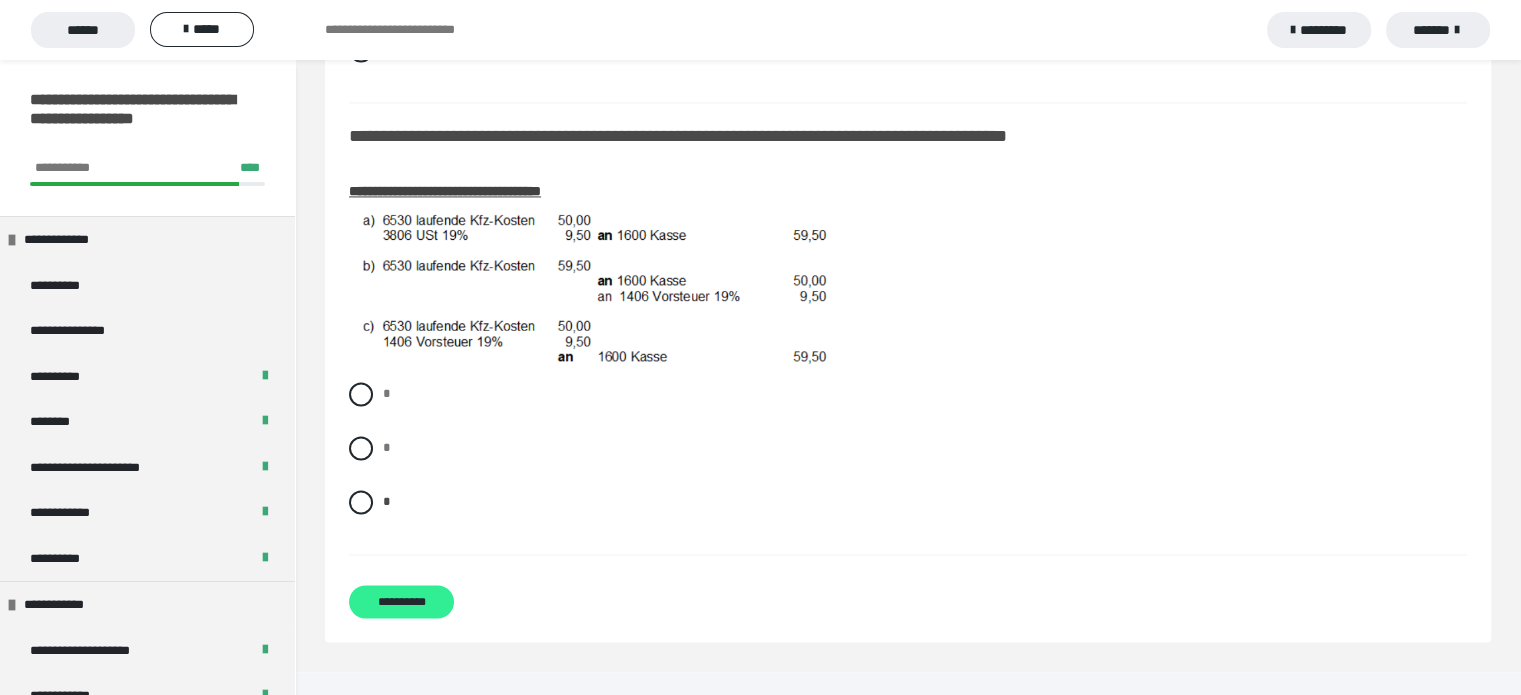 click on "**********" at bounding box center [401, 601] 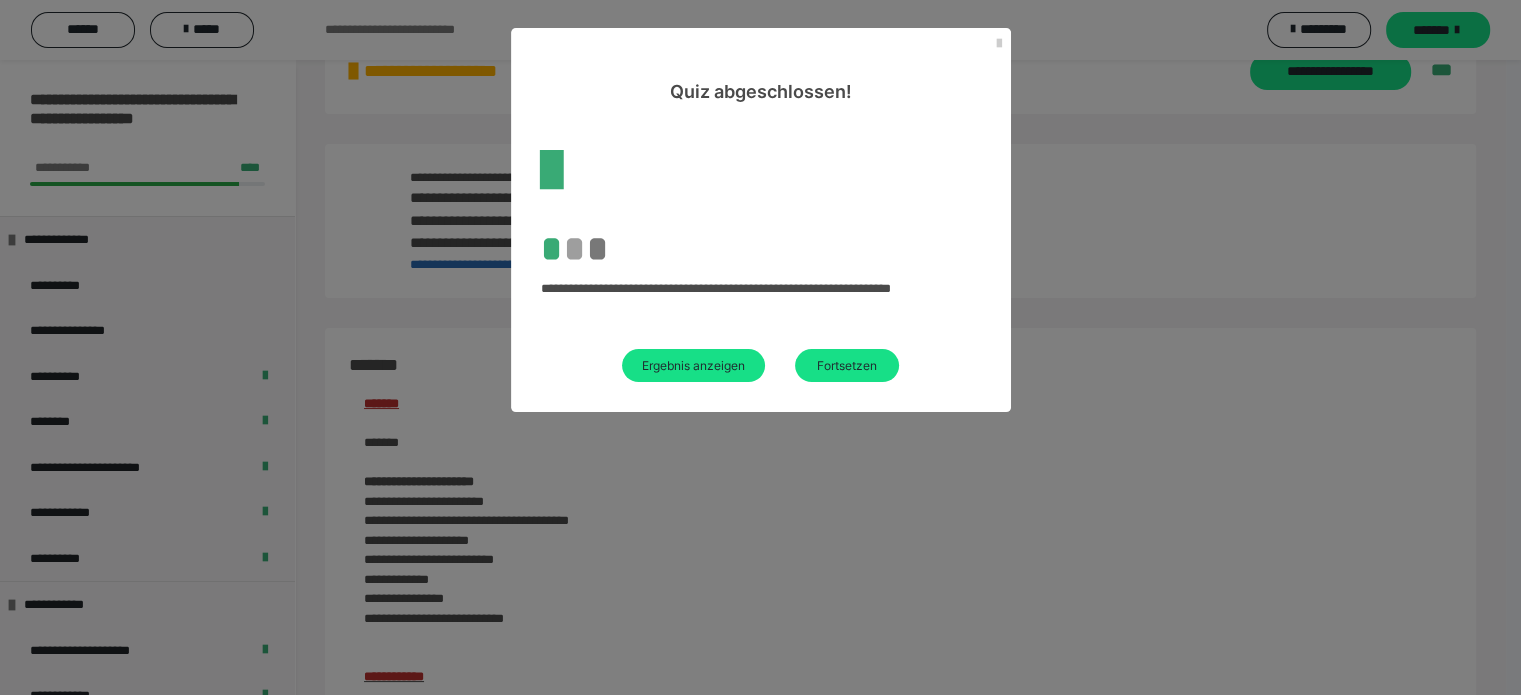 scroll, scrollTop: 2286, scrollLeft: 0, axis: vertical 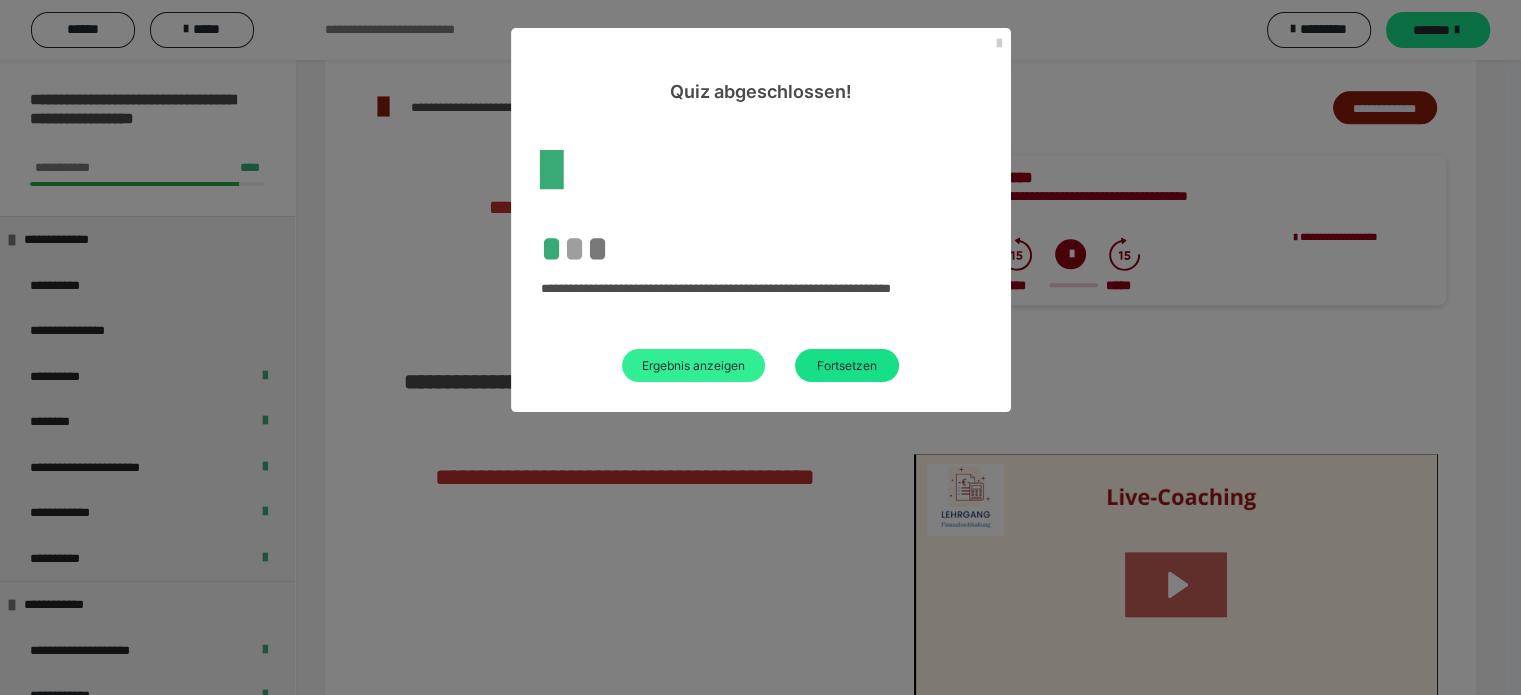 click on "Ergebnis anzeigen" at bounding box center [693, 365] 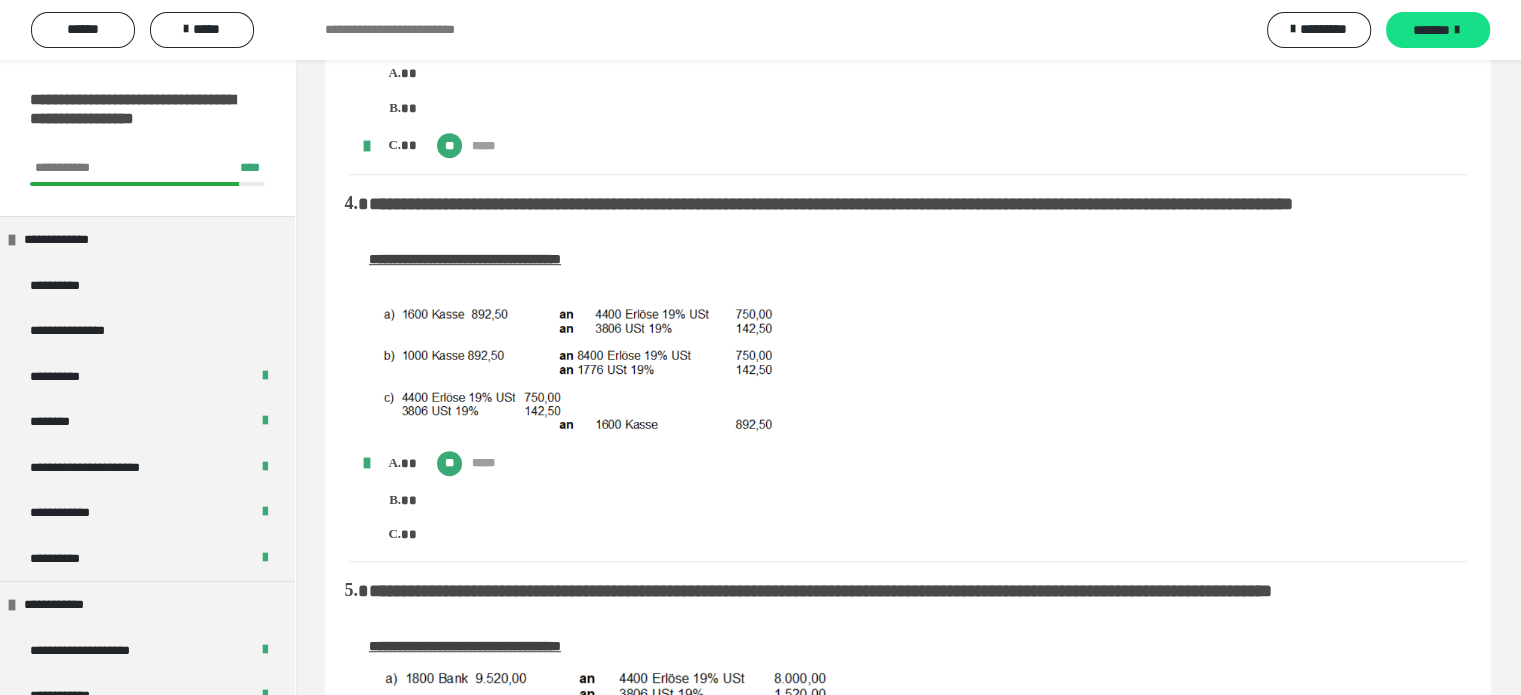 scroll, scrollTop: 1116, scrollLeft: 0, axis: vertical 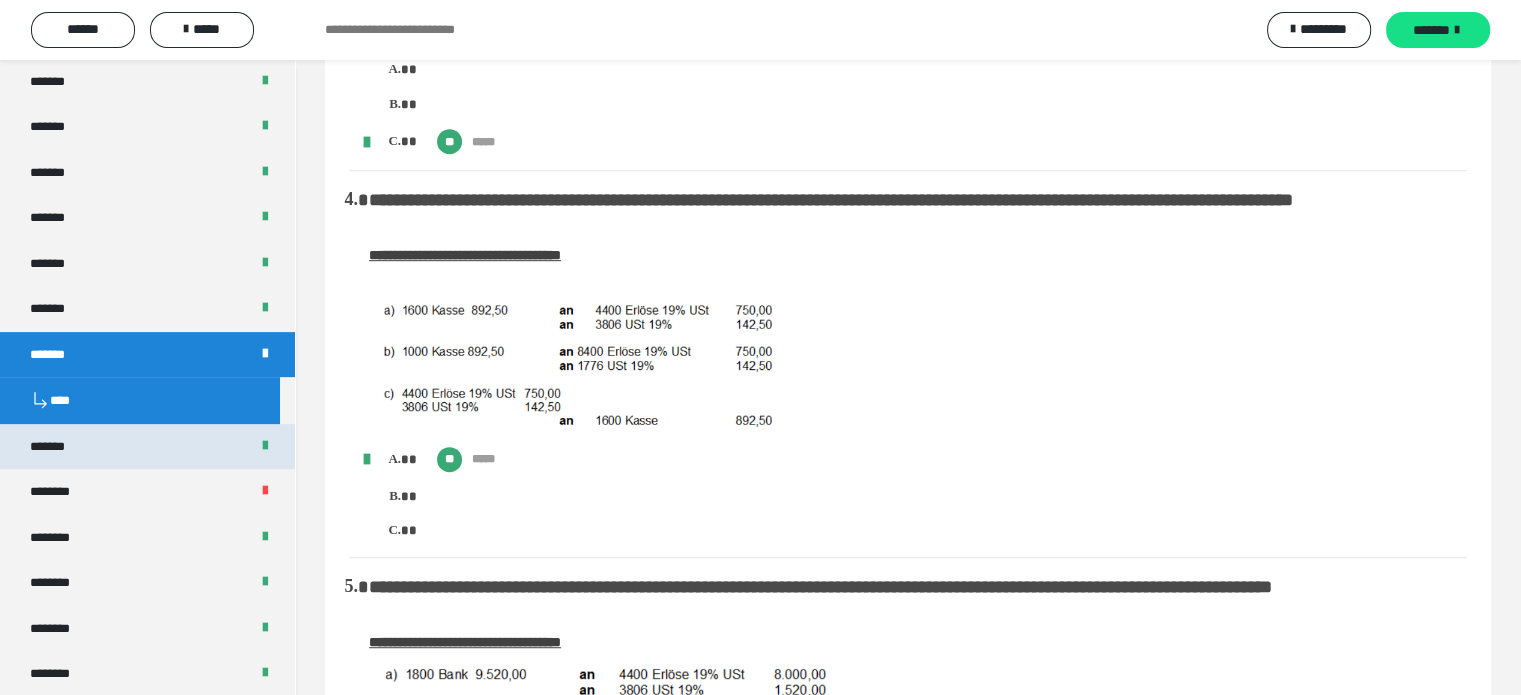 click on "*******" at bounding box center (147, 447) 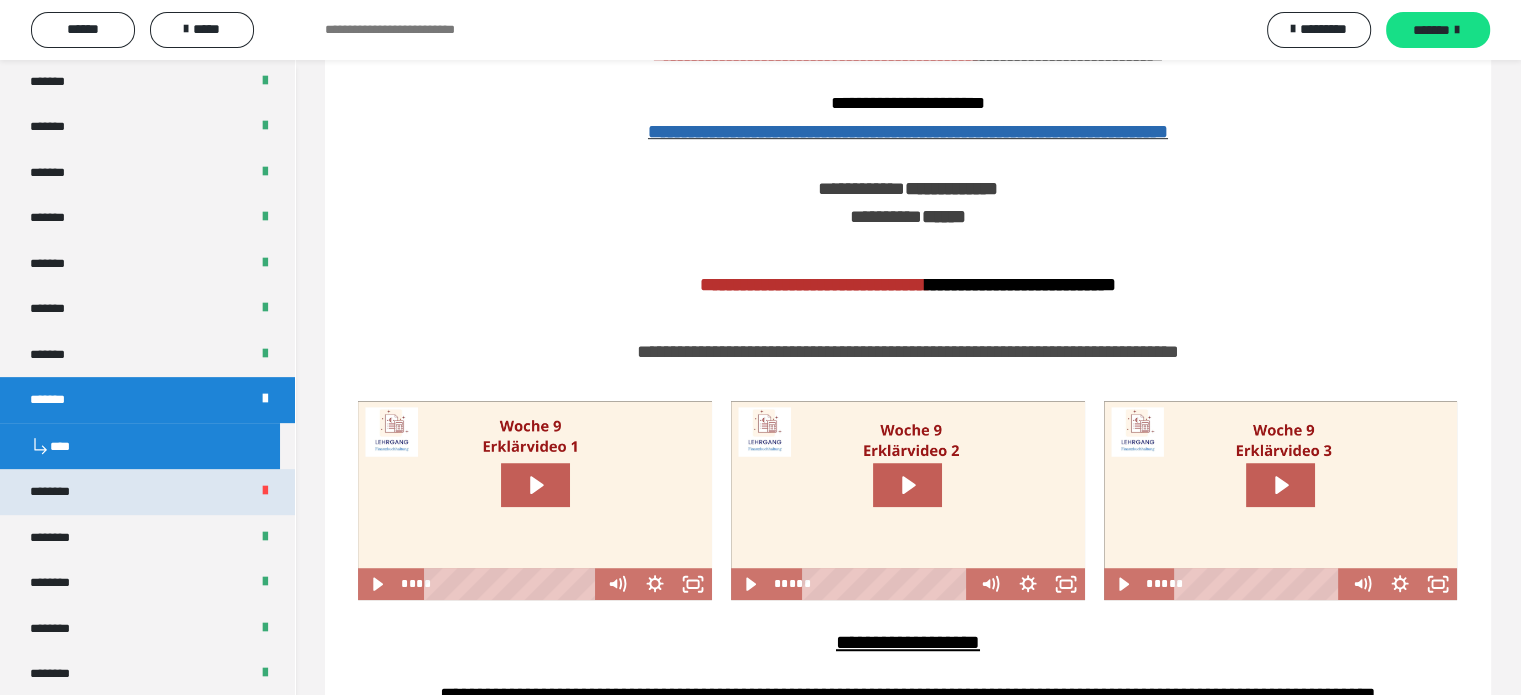 click on "********" at bounding box center [147, 492] 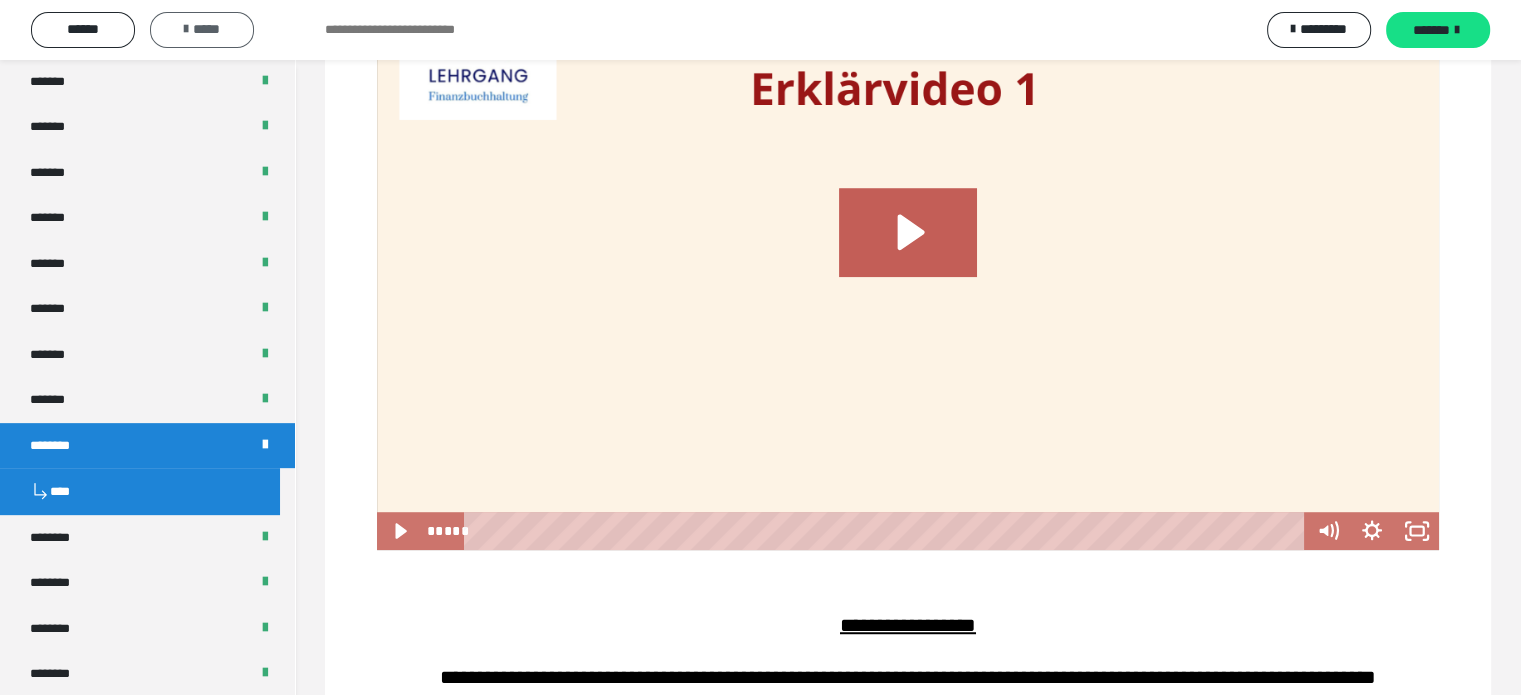 click on "*****" at bounding box center [202, 29] 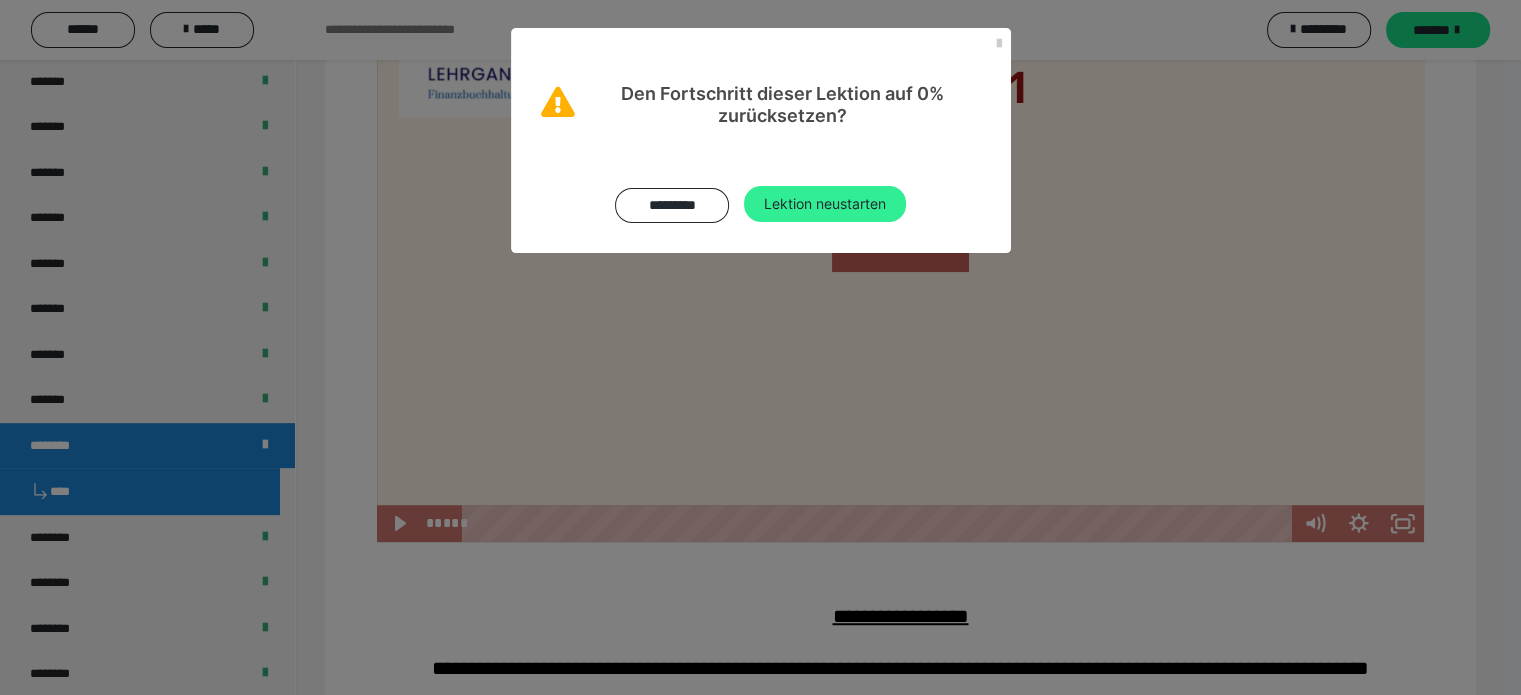 click on "Lektion neustarten" at bounding box center (825, 204) 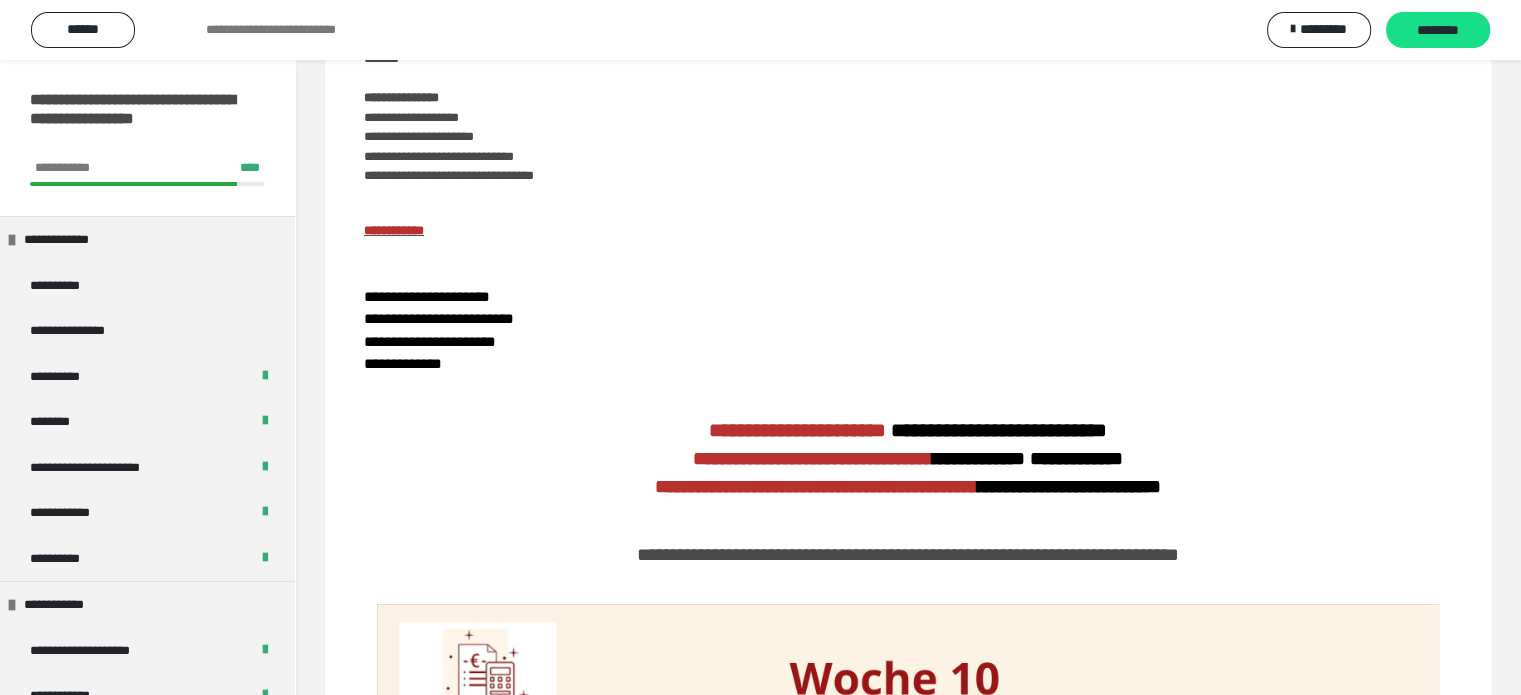 scroll, scrollTop: 147, scrollLeft: 0, axis: vertical 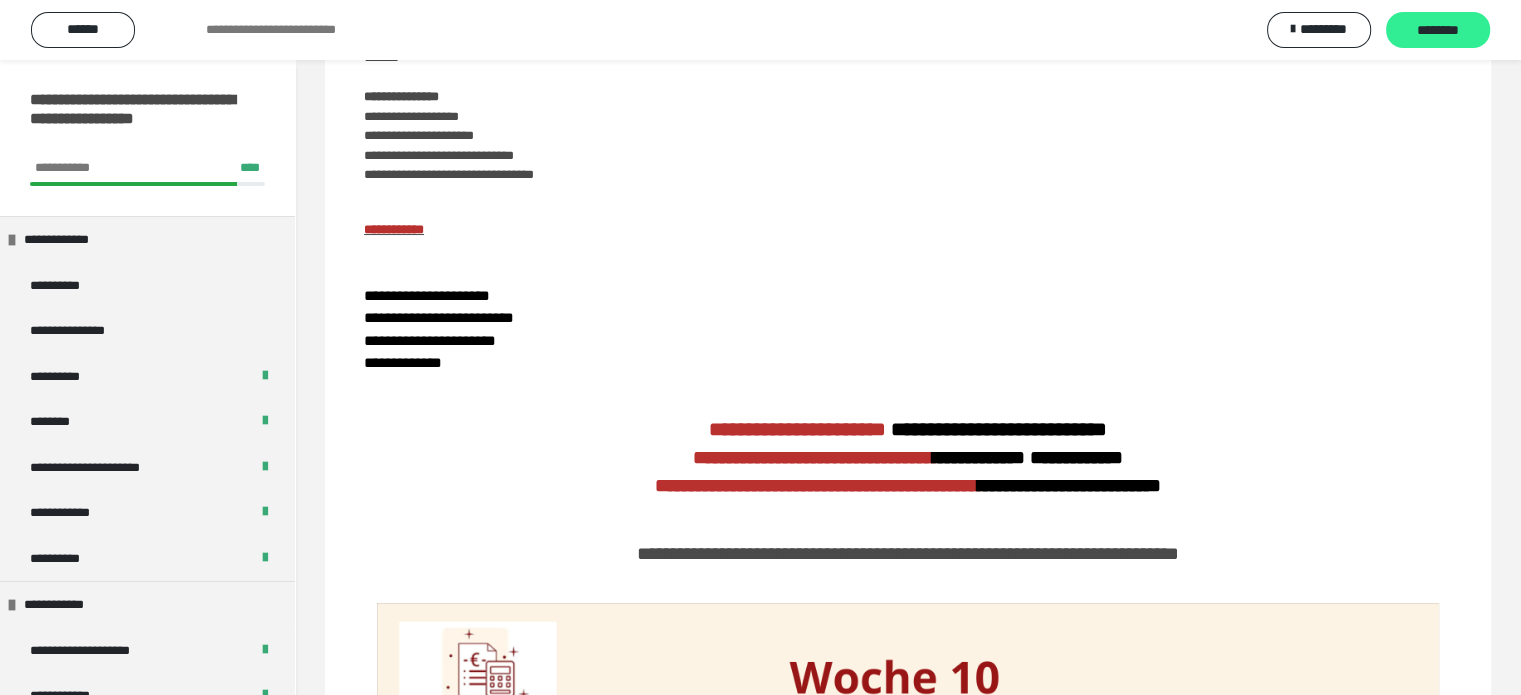 click on "********" at bounding box center (1438, 31) 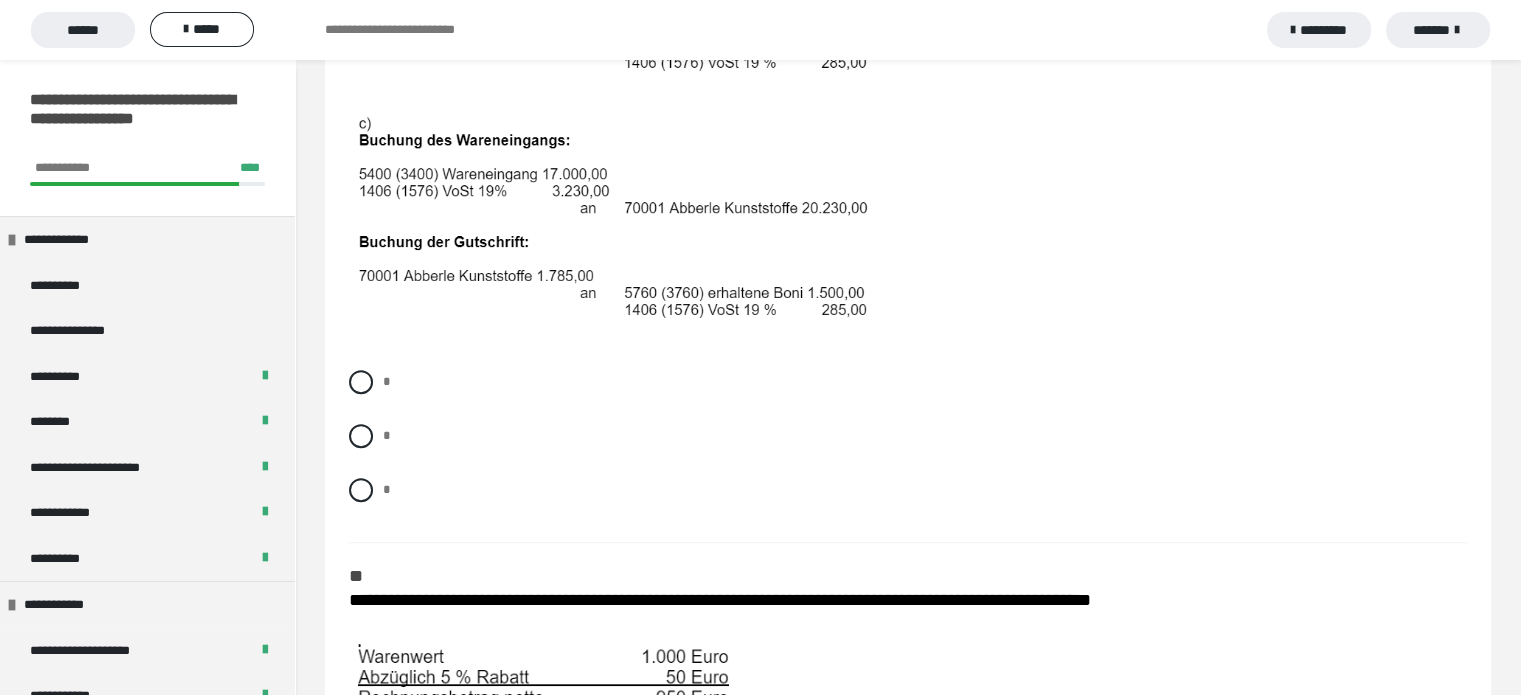 scroll, scrollTop: 918, scrollLeft: 0, axis: vertical 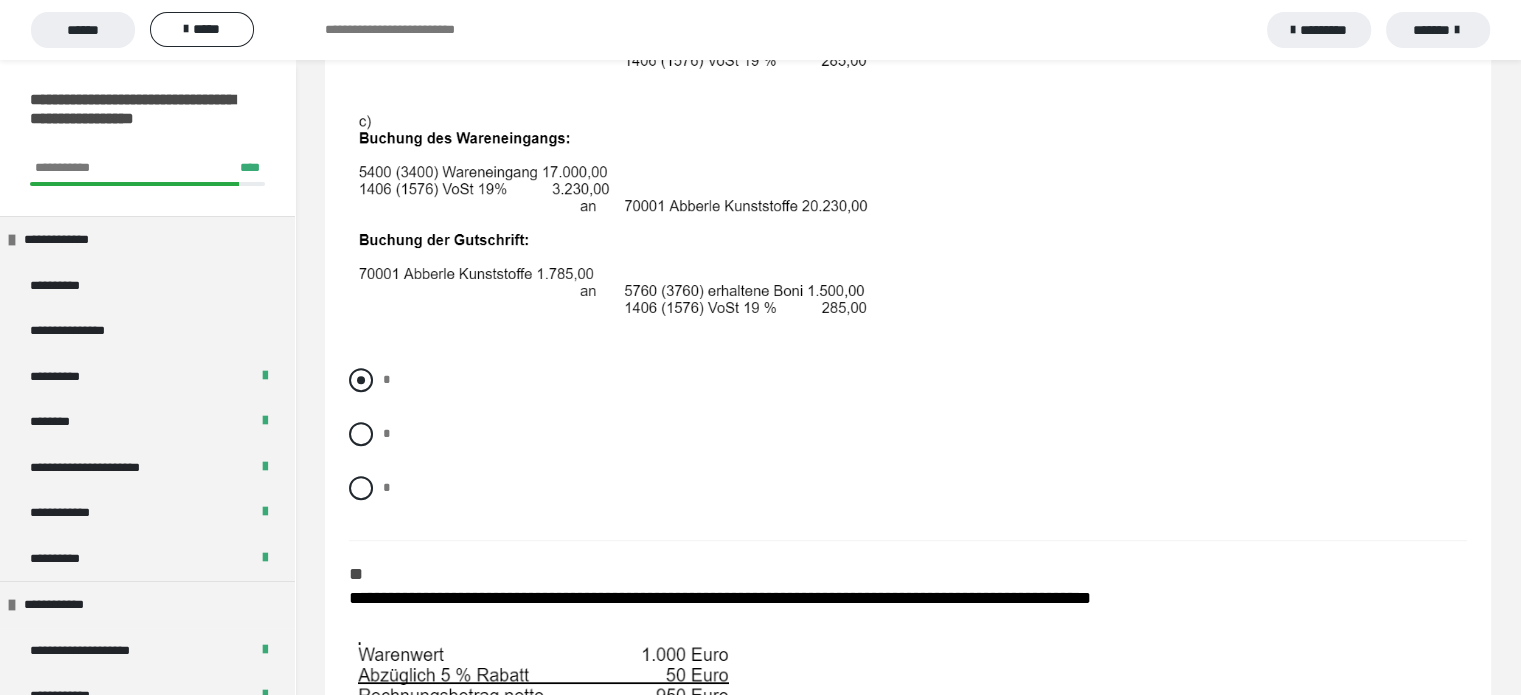 click at bounding box center [361, 380] 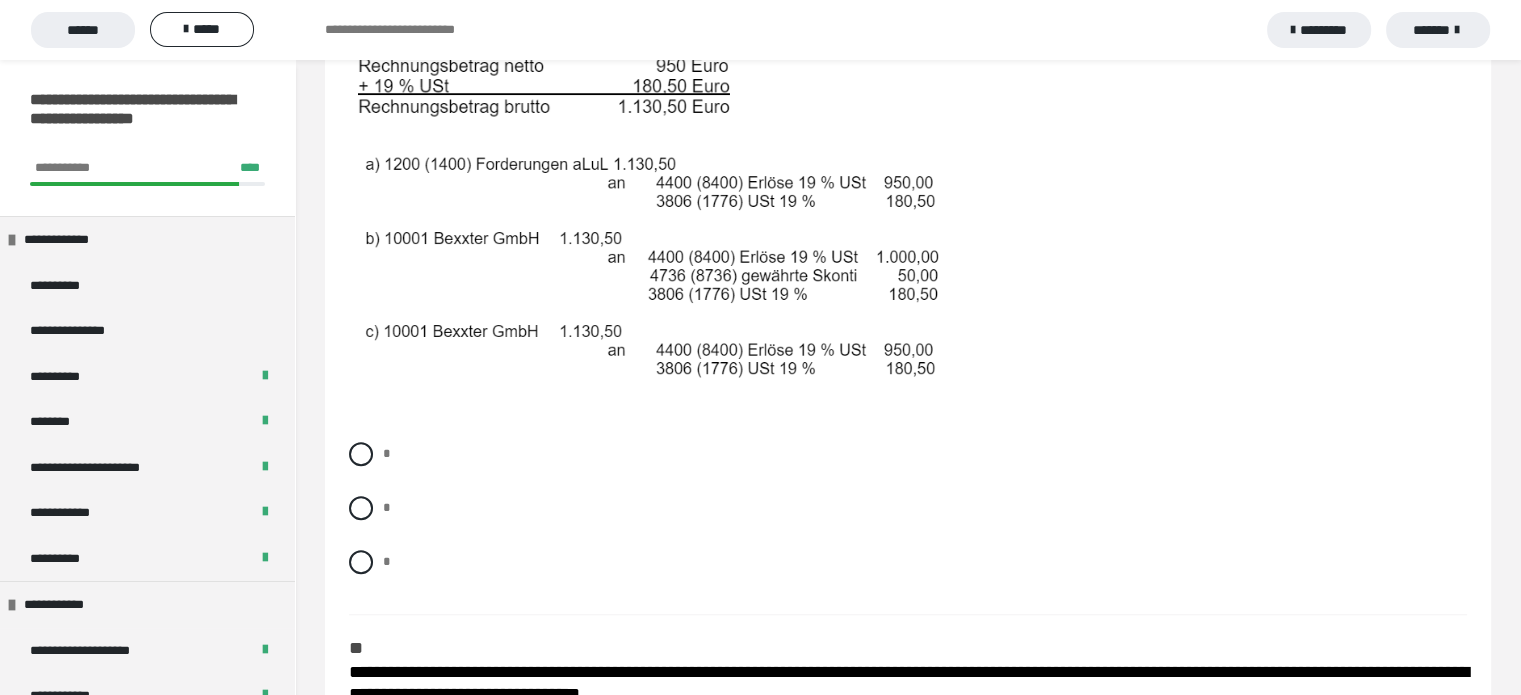 scroll, scrollTop: 1558, scrollLeft: 0, axis: vertical 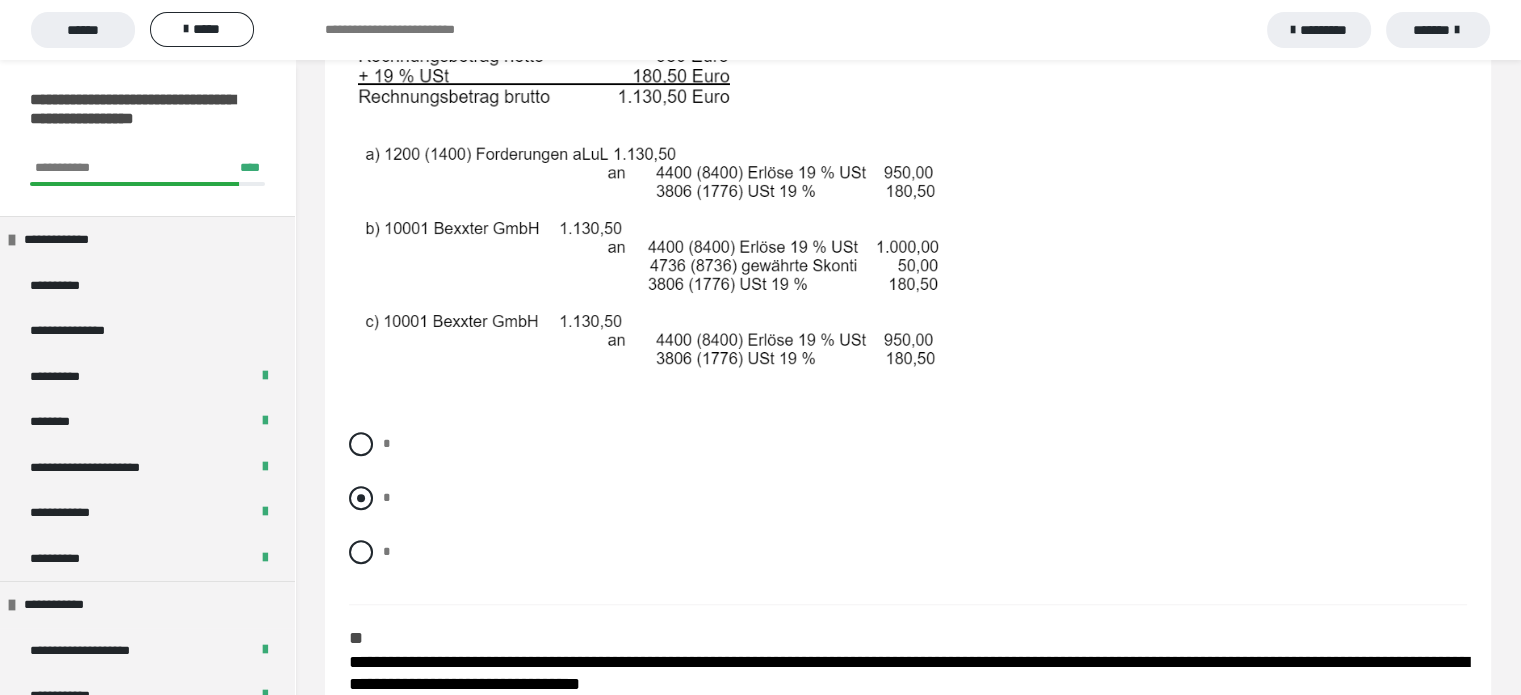 click at bounding box center (361, 498) 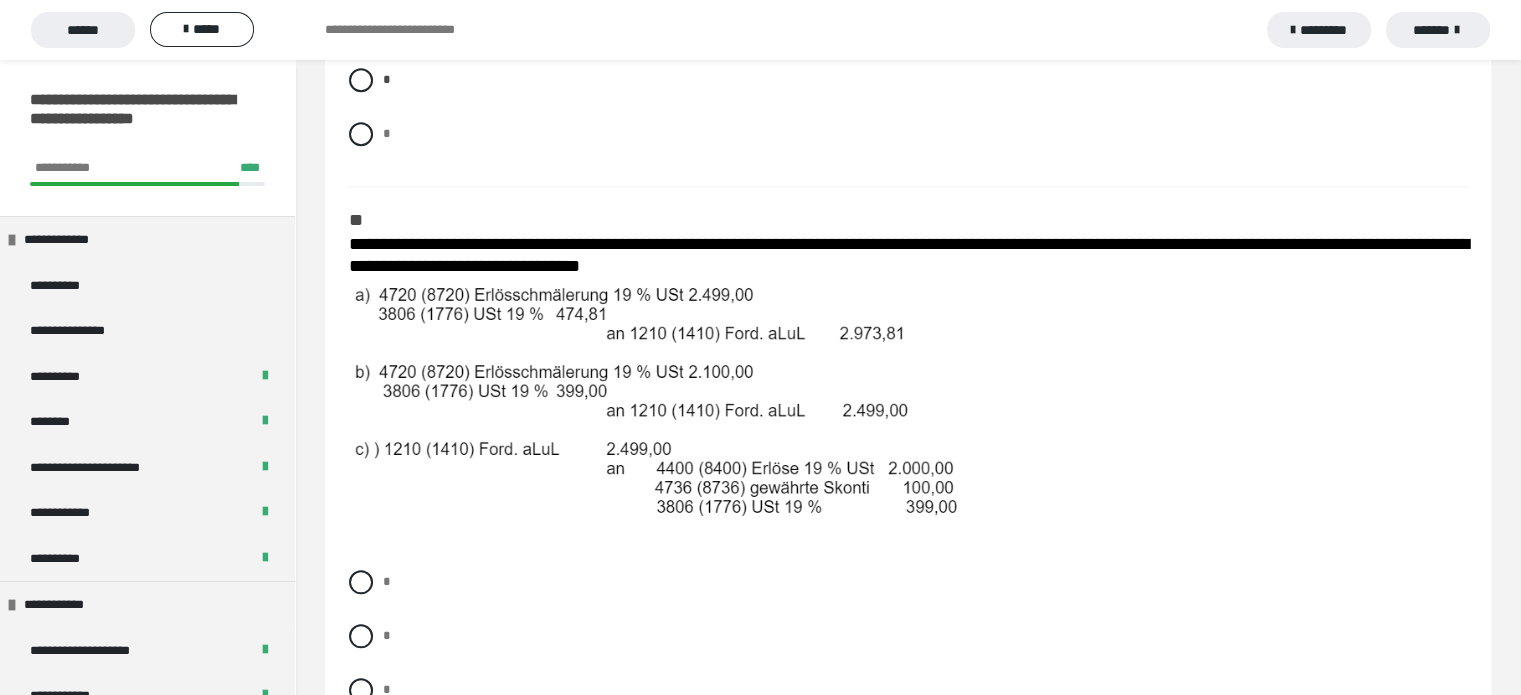 scroll, scrollTop: 1978, scrollLeft: 0, axis: vertical 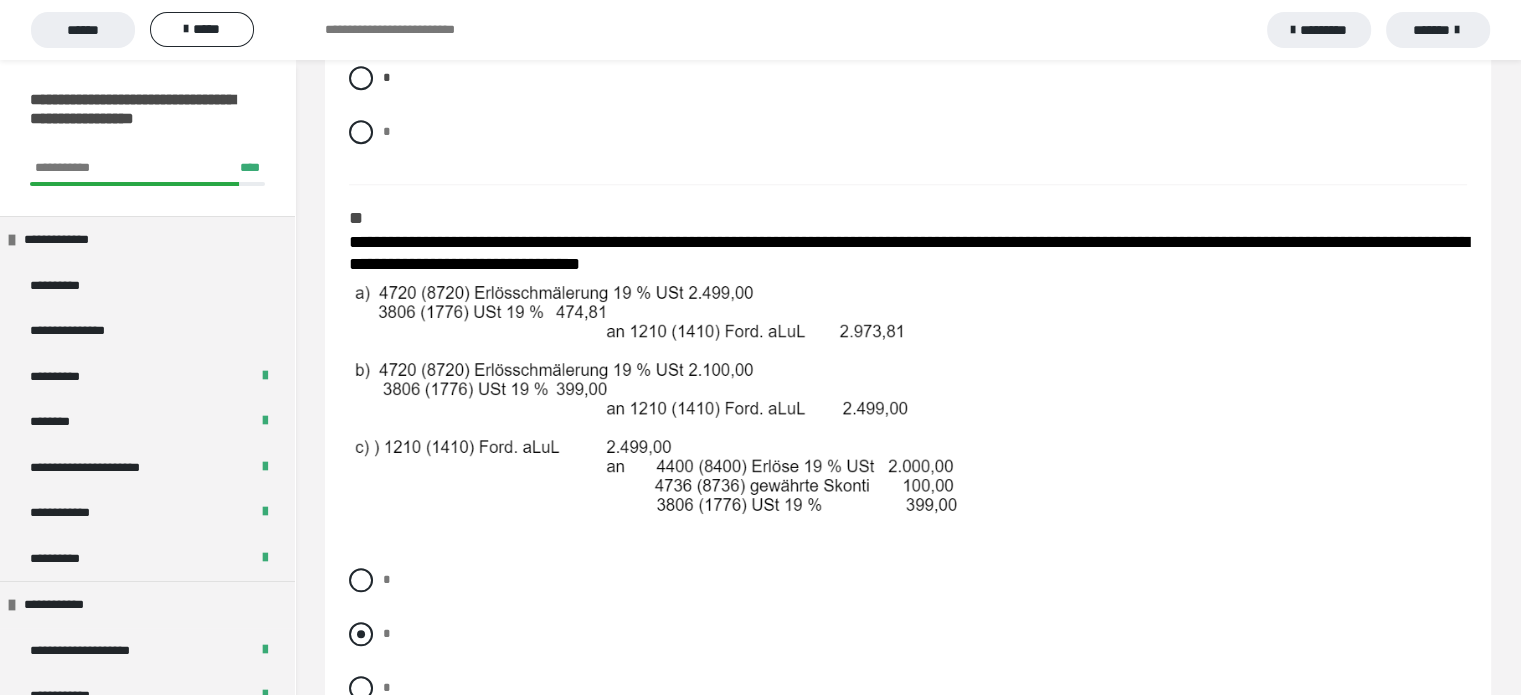 click at bounding box center [361, 634] 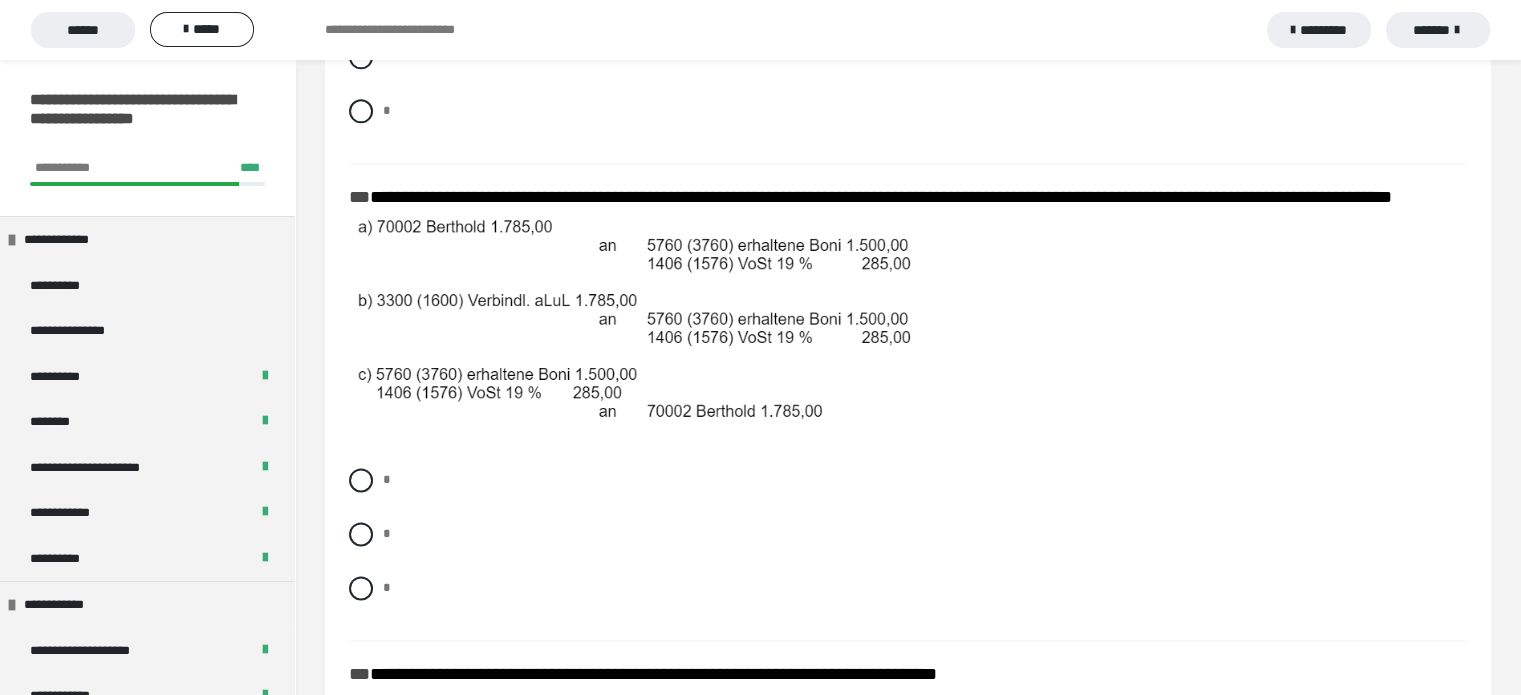 scroll, scrollTop: 2556, scrollLeft: 0, axis: vertical 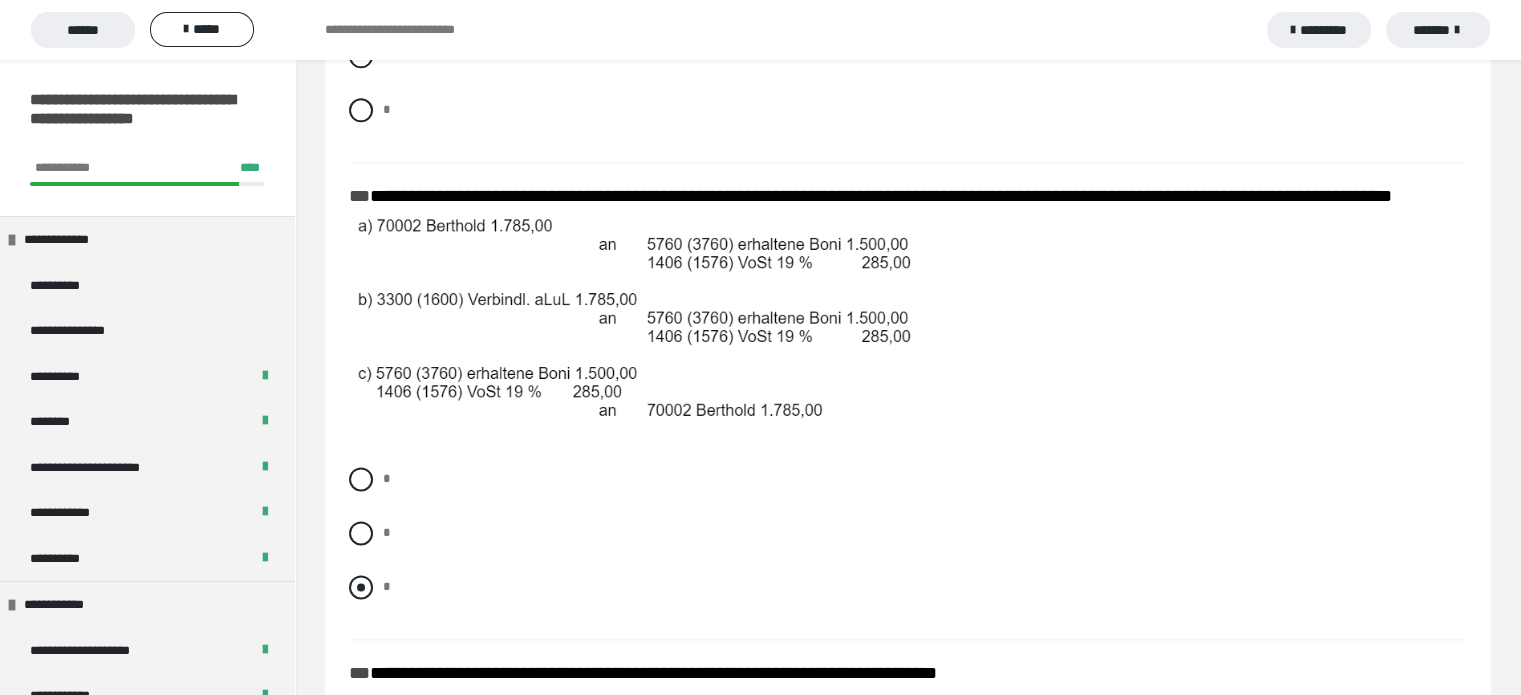 click at bounding box center (361, 587) 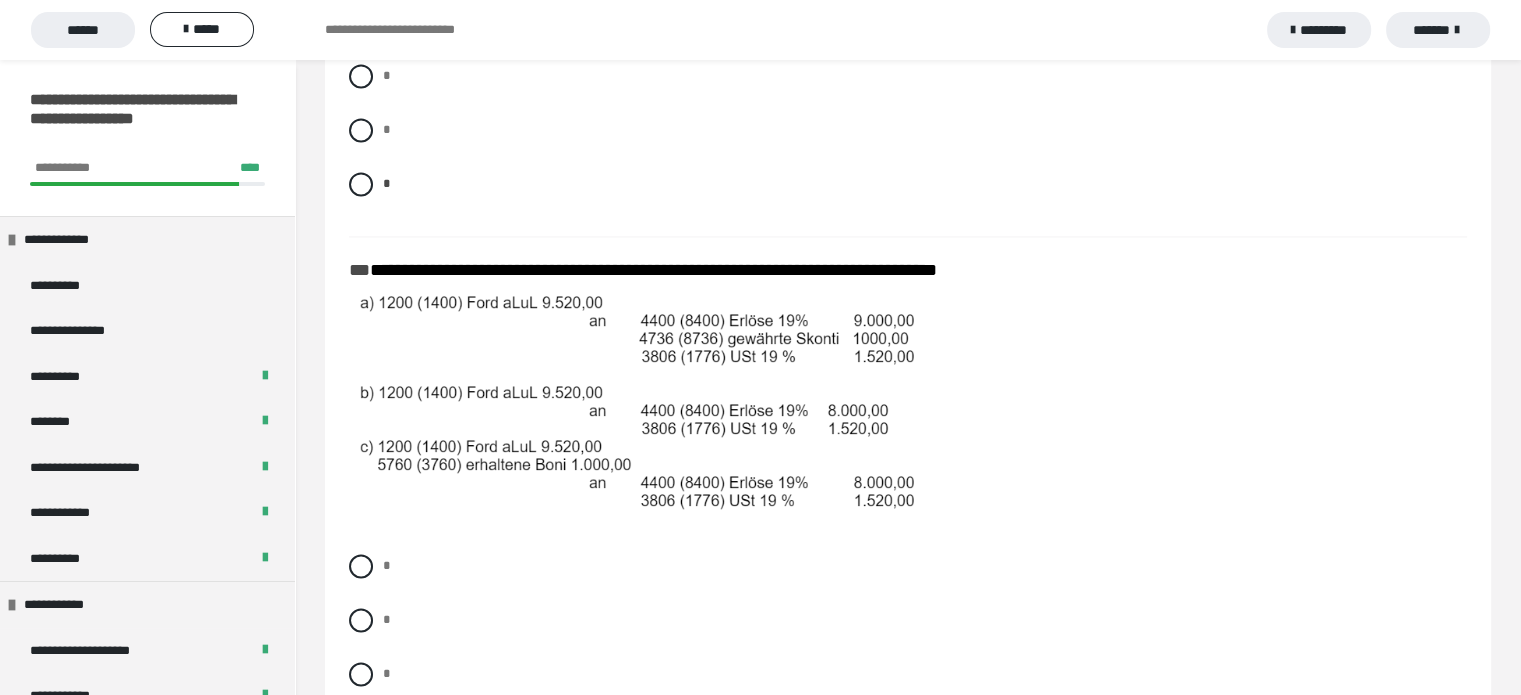 scroll, scrollTop: 3016, scrollLeft: 0, axis: vertical 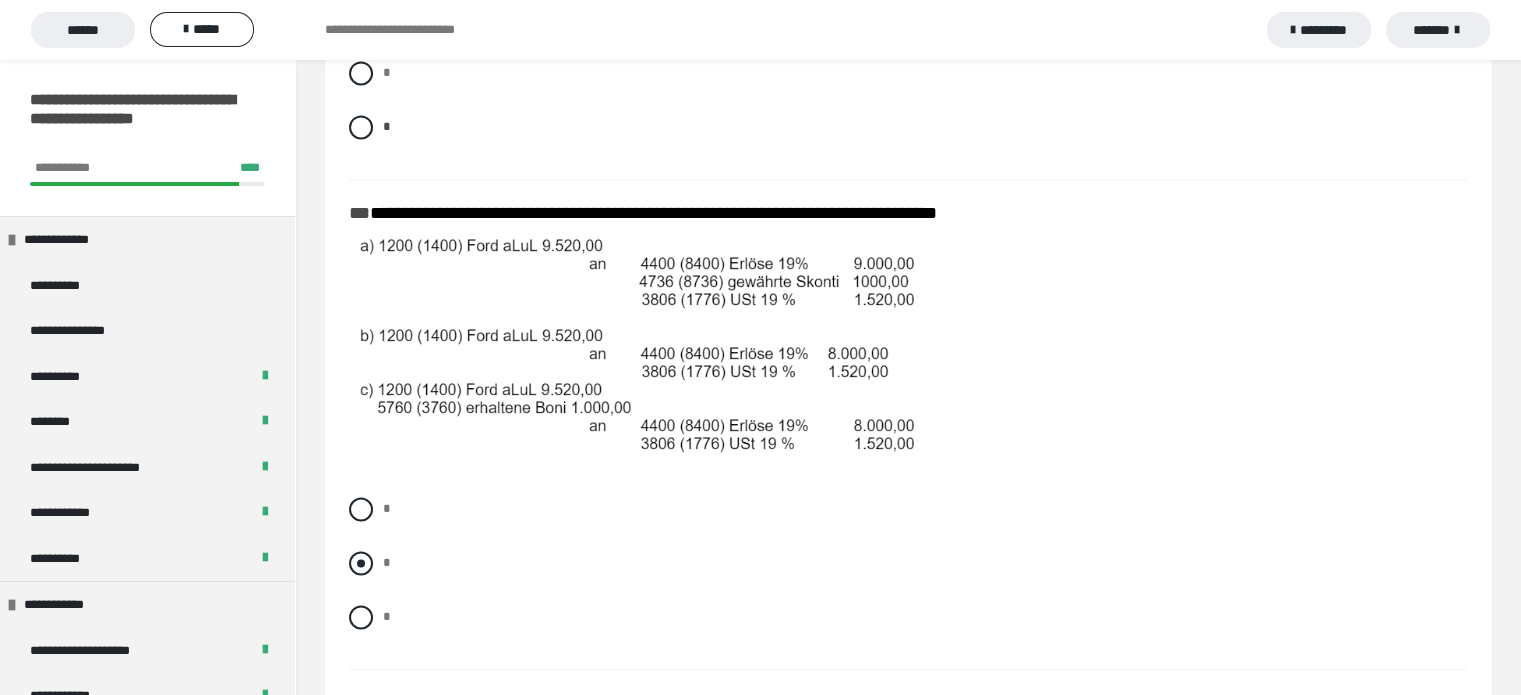 click at bounding box center [361, 563] 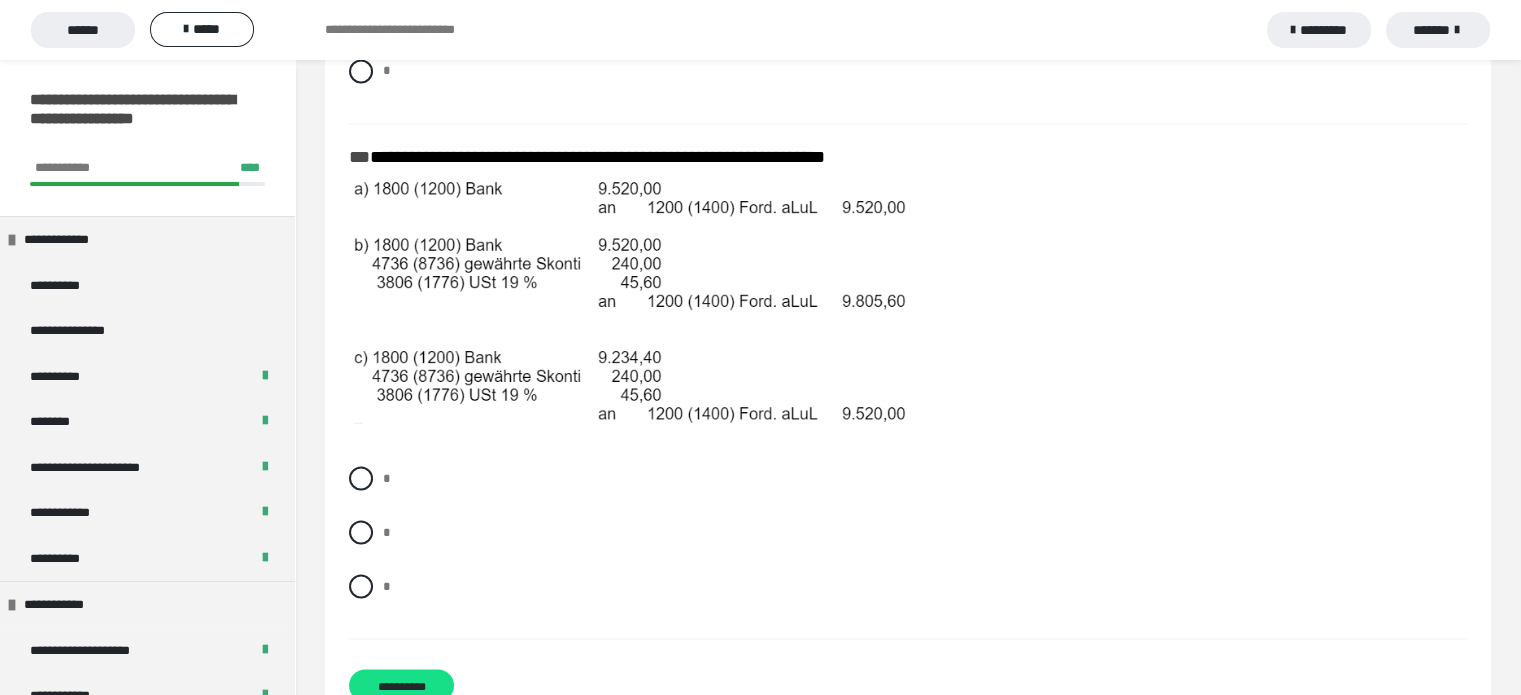scroll, scrollTop: 3564, scrollLeft: 0, axis: vertical 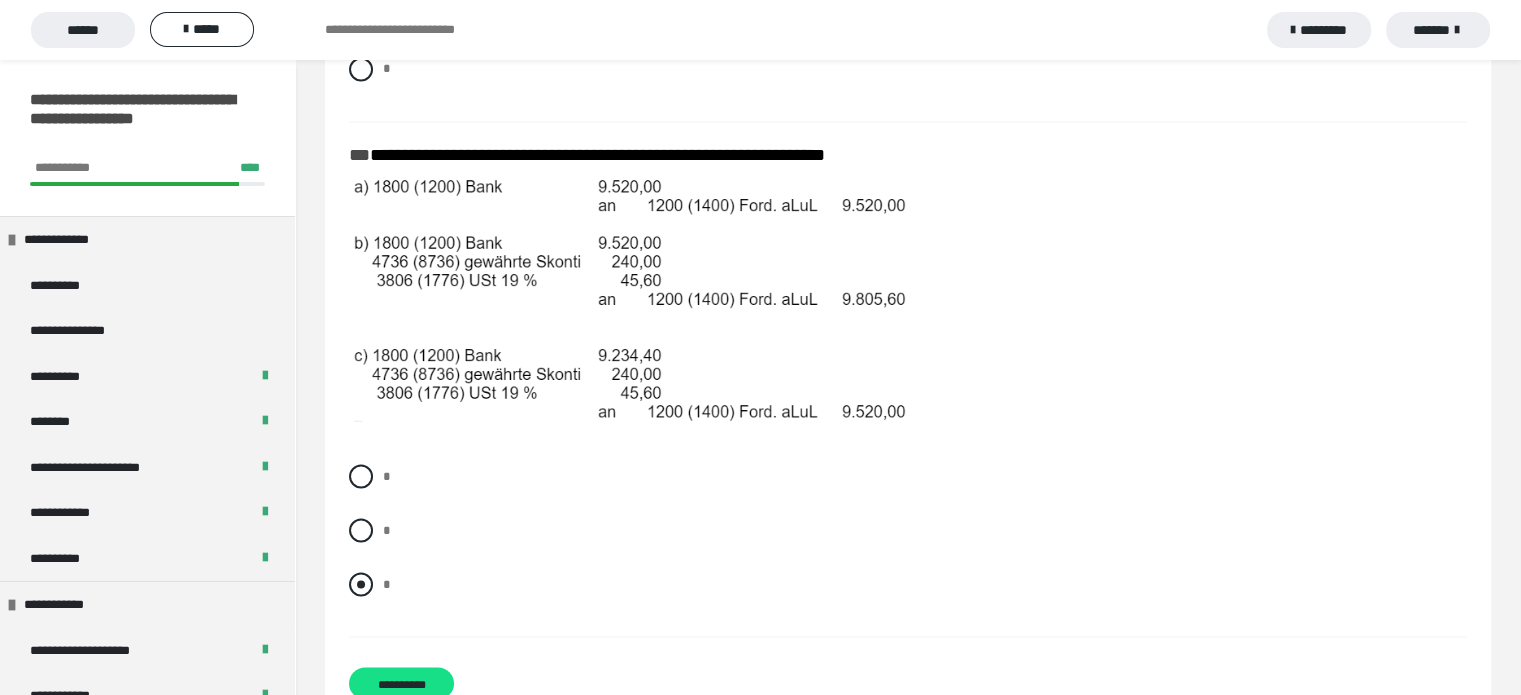 click at bounding box center (361, 584) 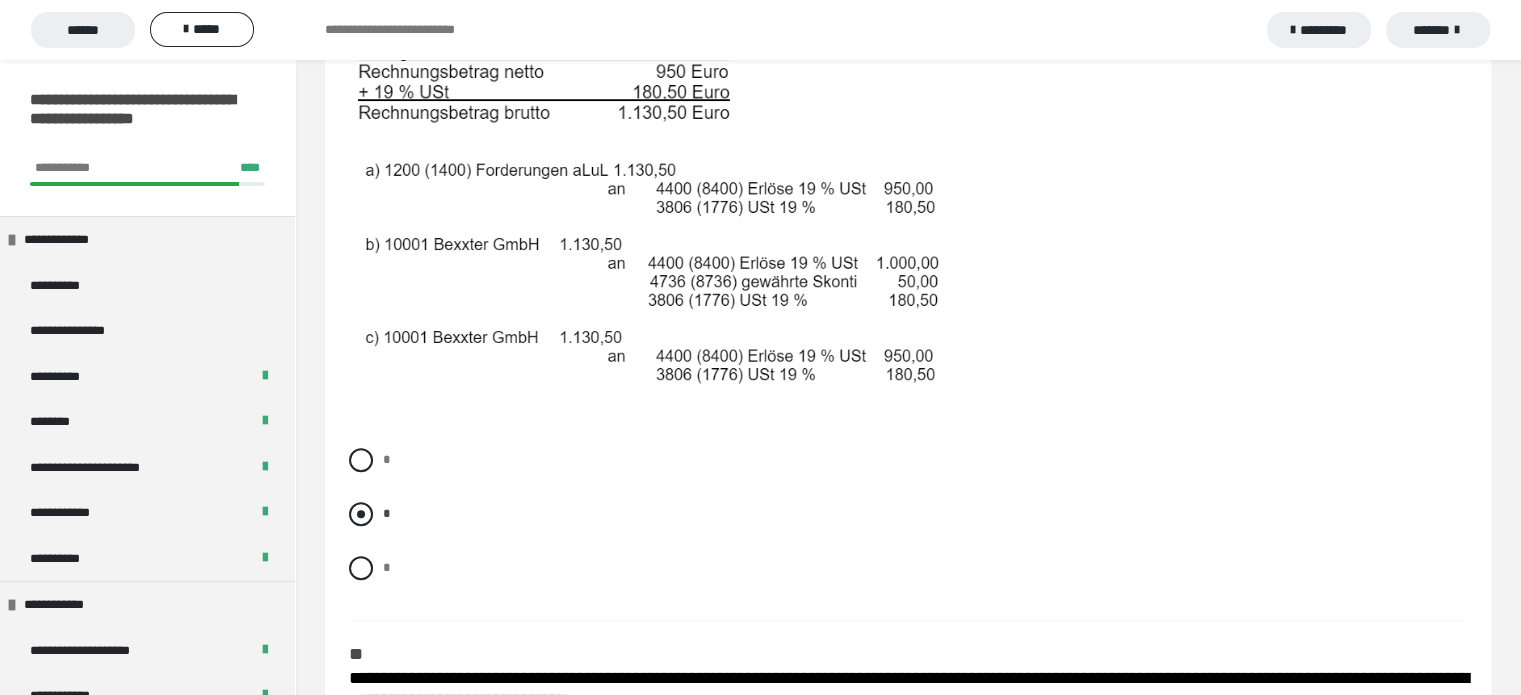 scroll, scrollTop: 1544, scrollLeft: 0, axis: vertical 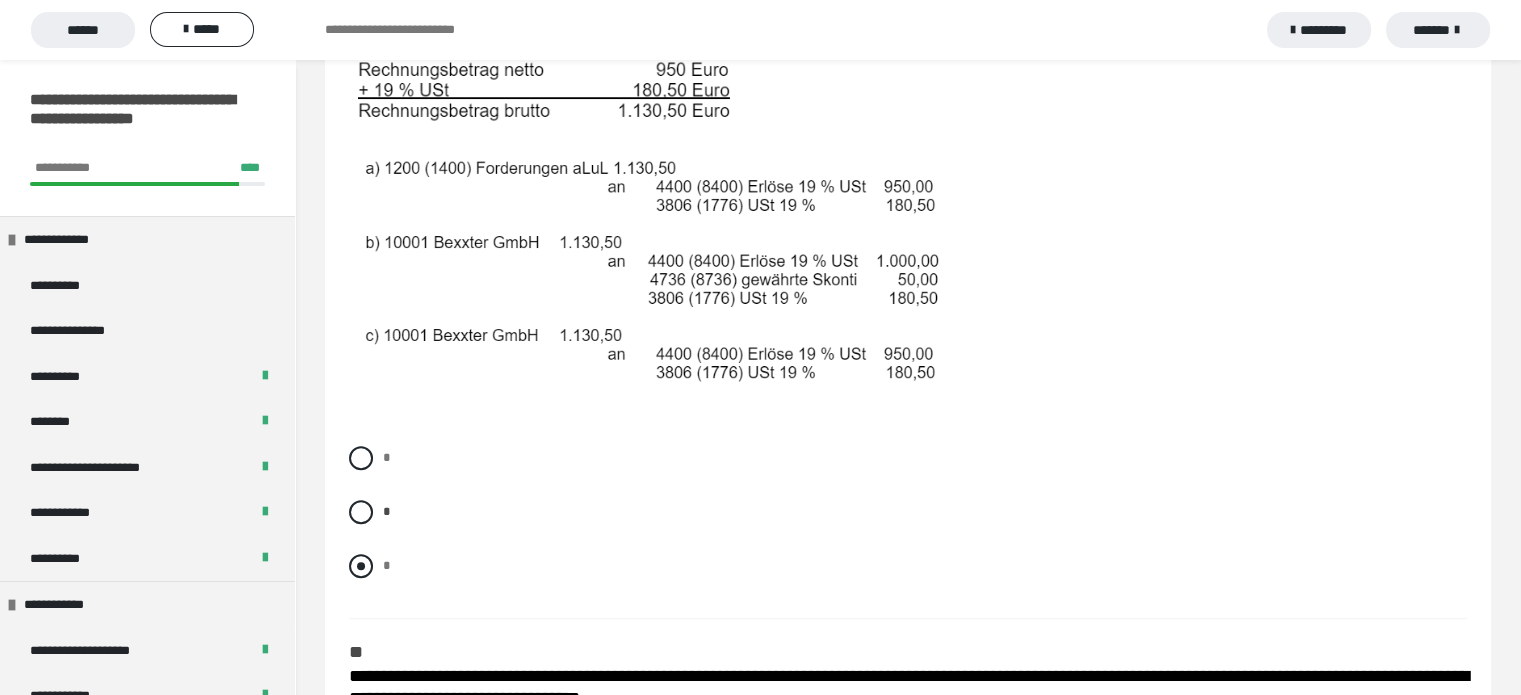 click at bounding box center [361, 566] 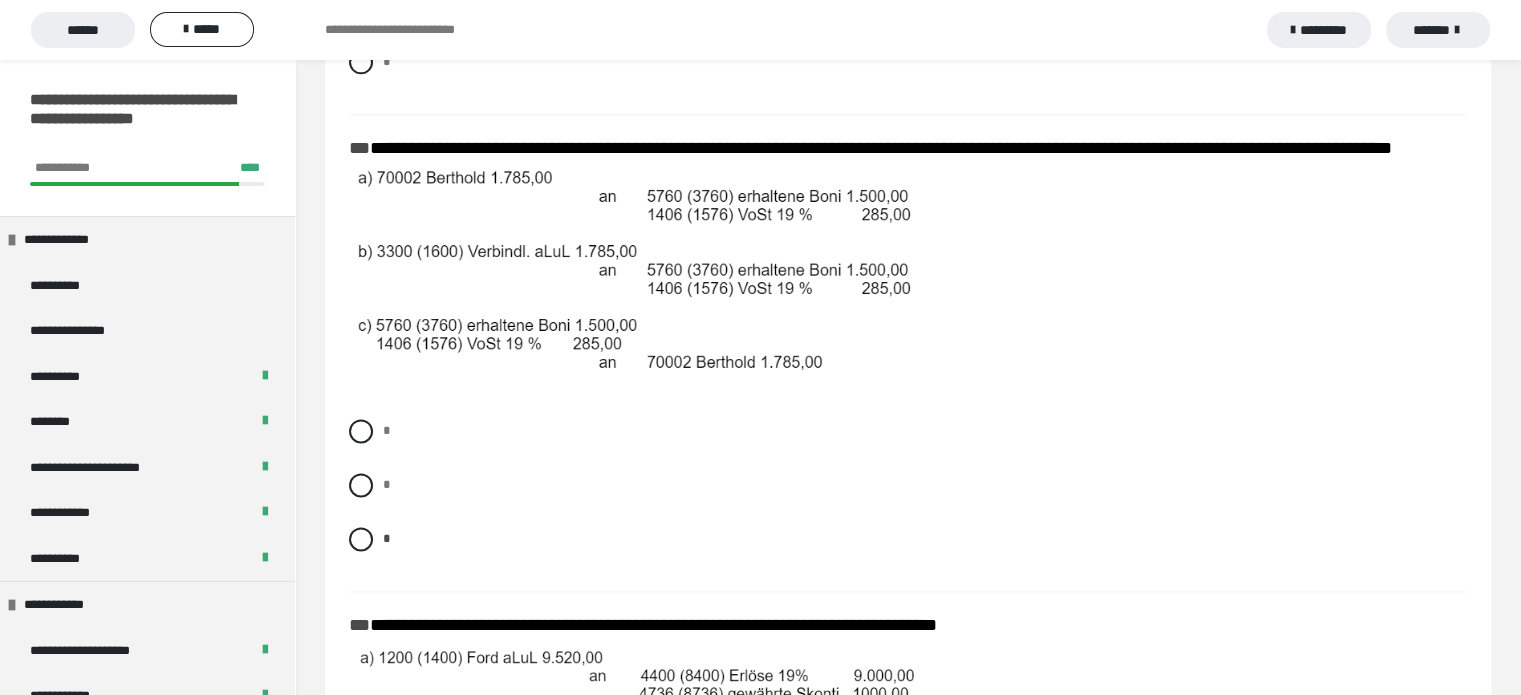 scroll, scrollTop: 2618, scrollLeft: 0, axis: vertical 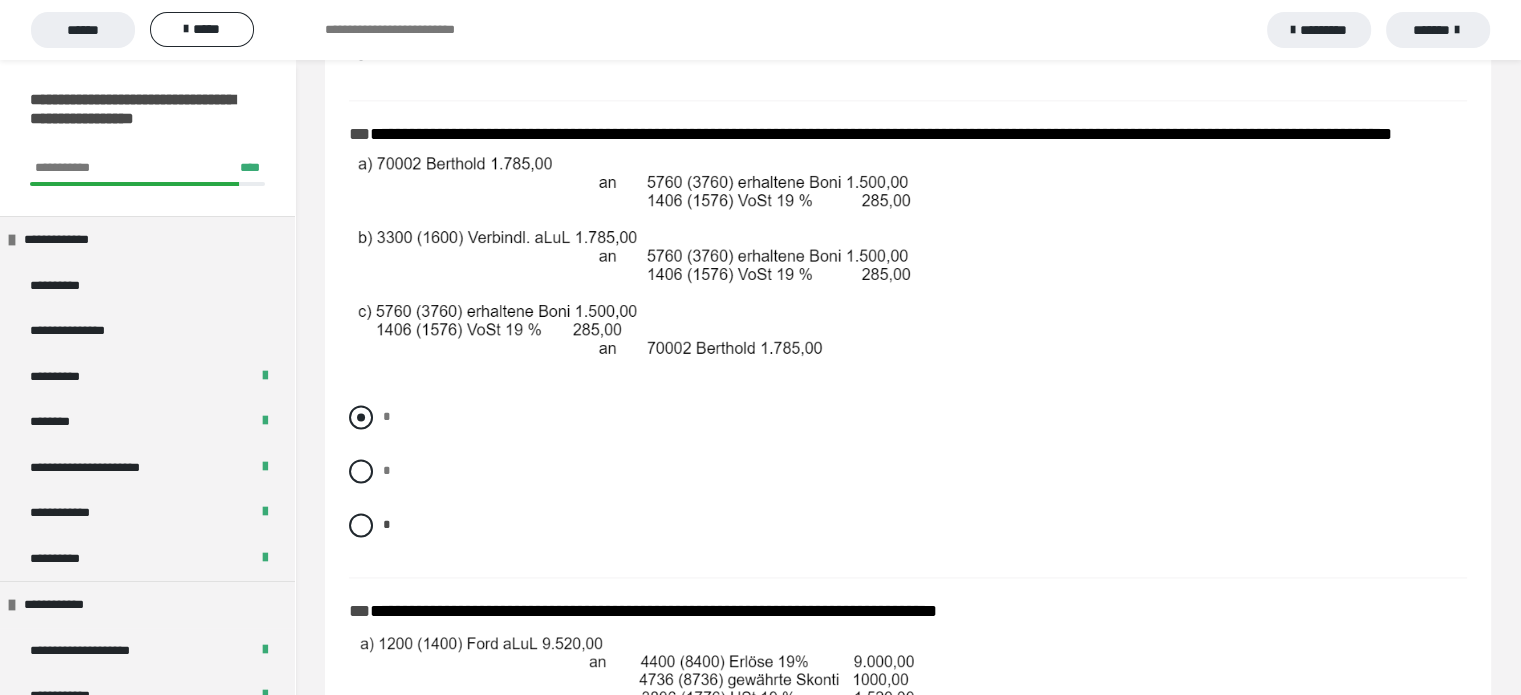 click at bounding box center (361, 417) 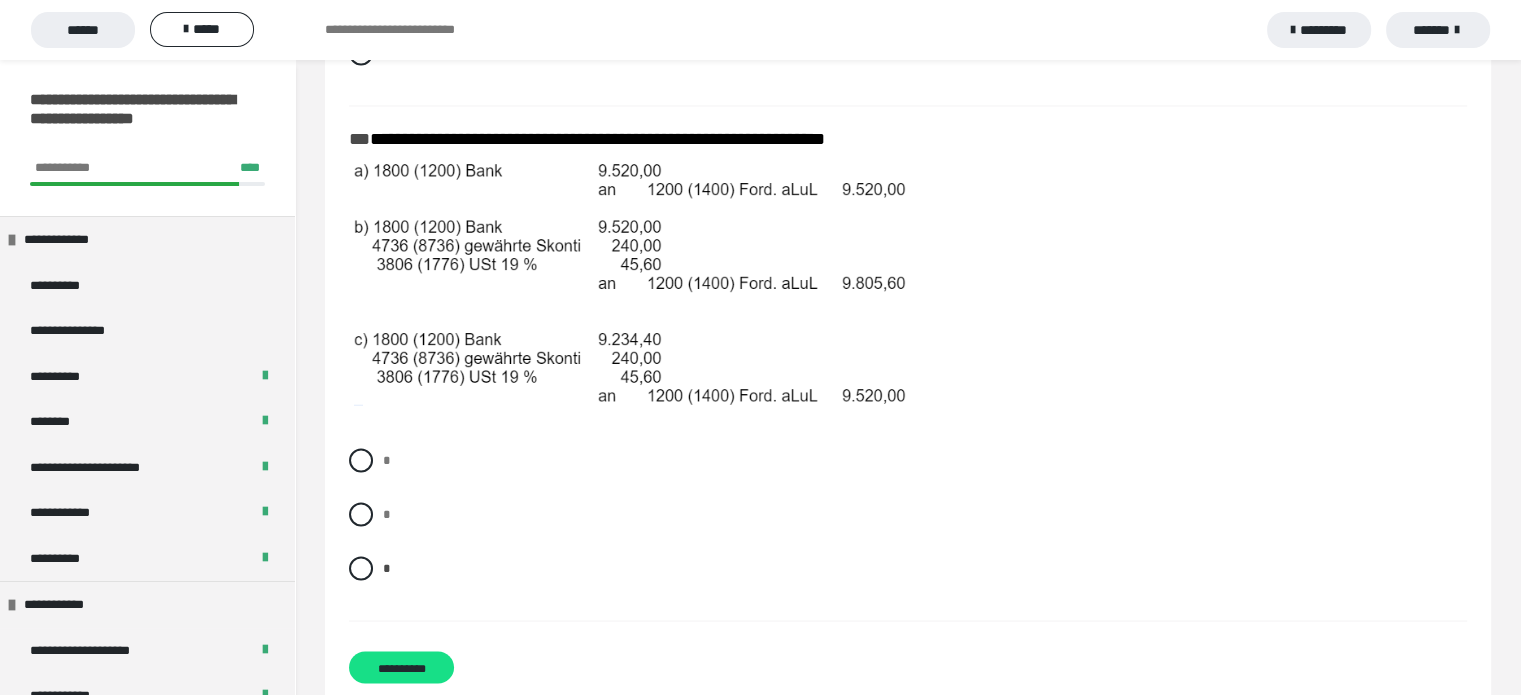 scroll, scrollTop: 3582, scrollLeft: 0, axis: vertical 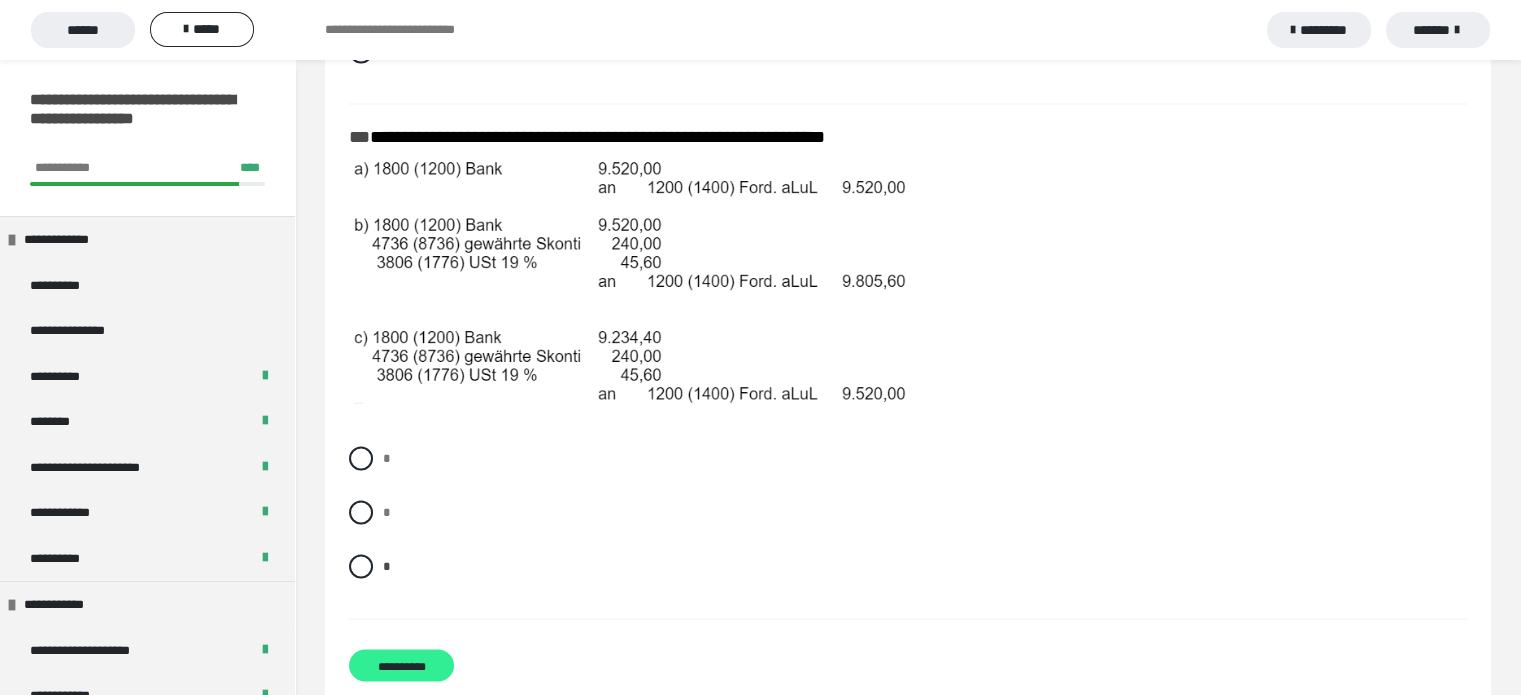 click on "**********" at bounding box center [401, 665] 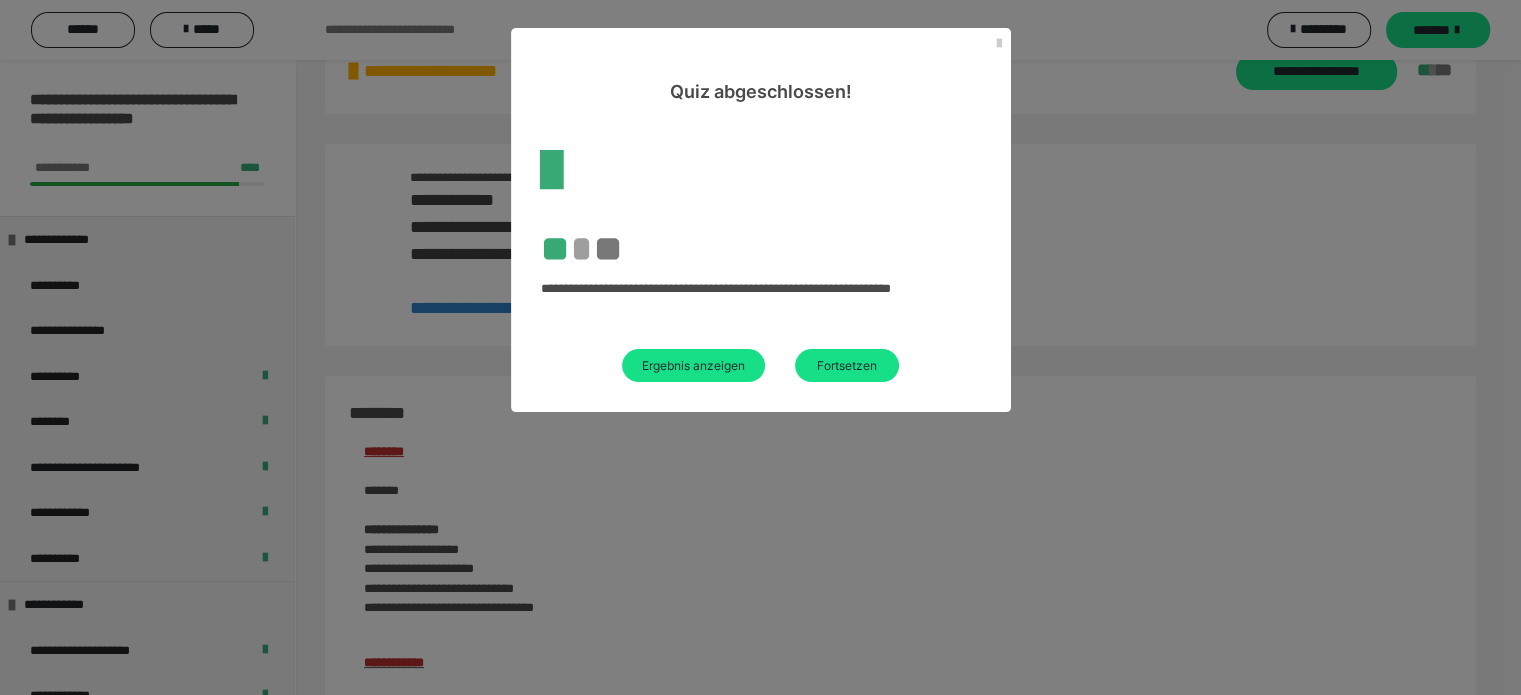 scroll, scrollTop: 1993, scrollLeft: 0, axis: vertical 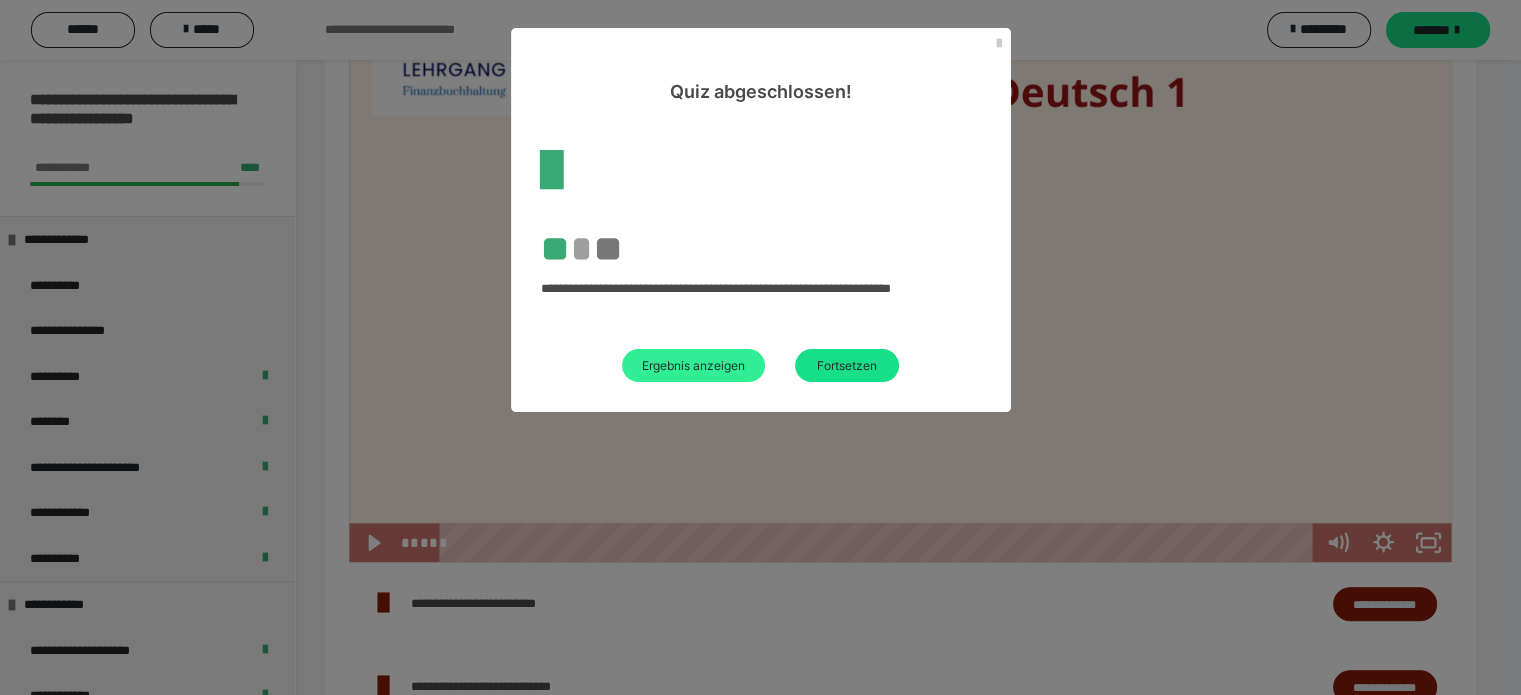 click on "Ergebnis anzeigen" at bounding box center [693, 365] 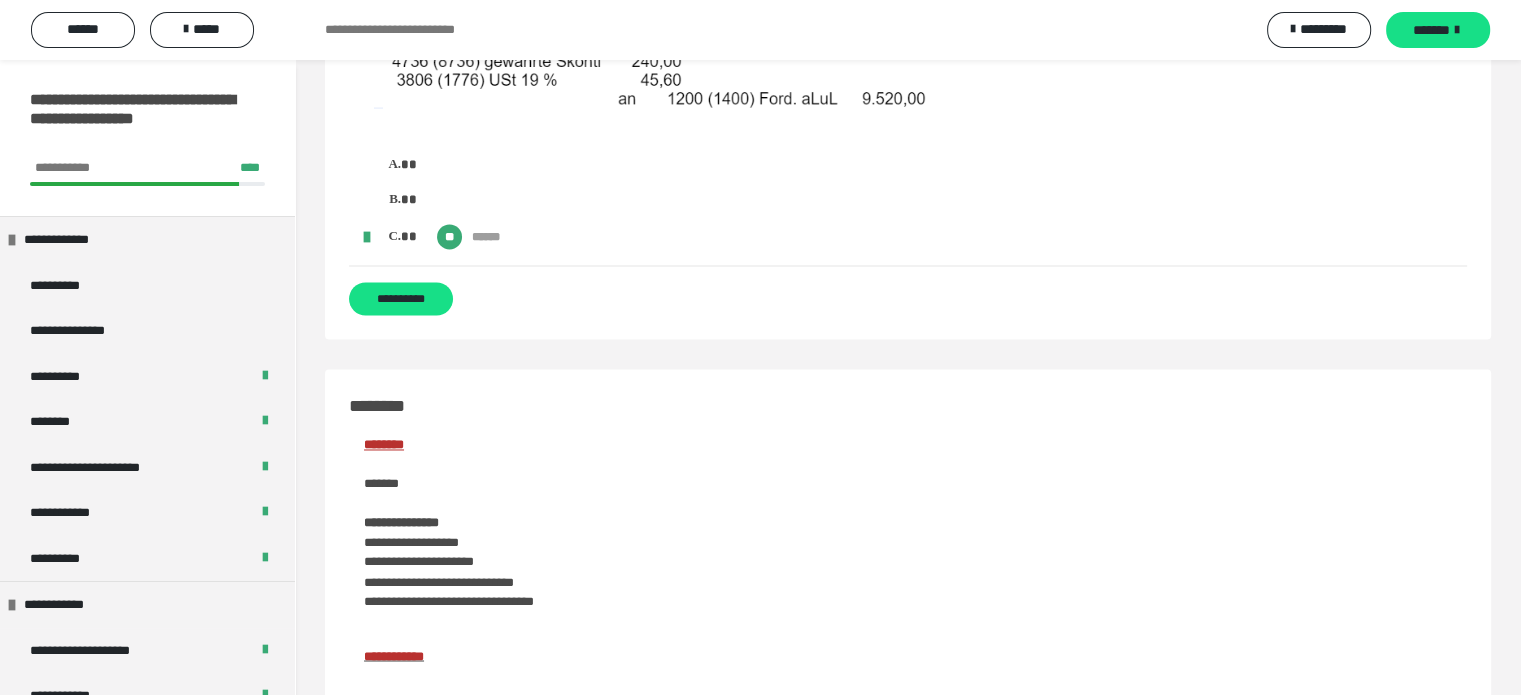 scroll, scrollTop: 3219, scrollLeft: 0, axis: vertical 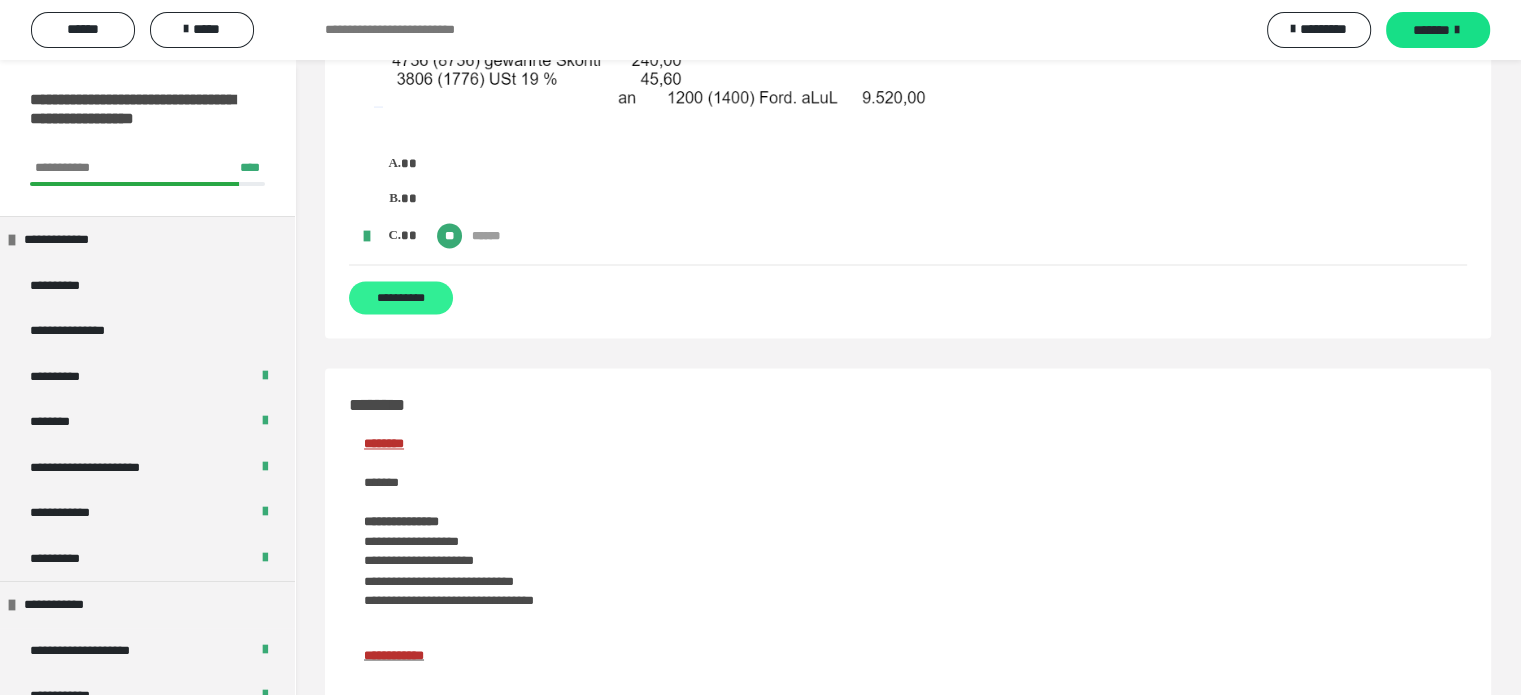 click on "**********" at bounding box center (401, 297) 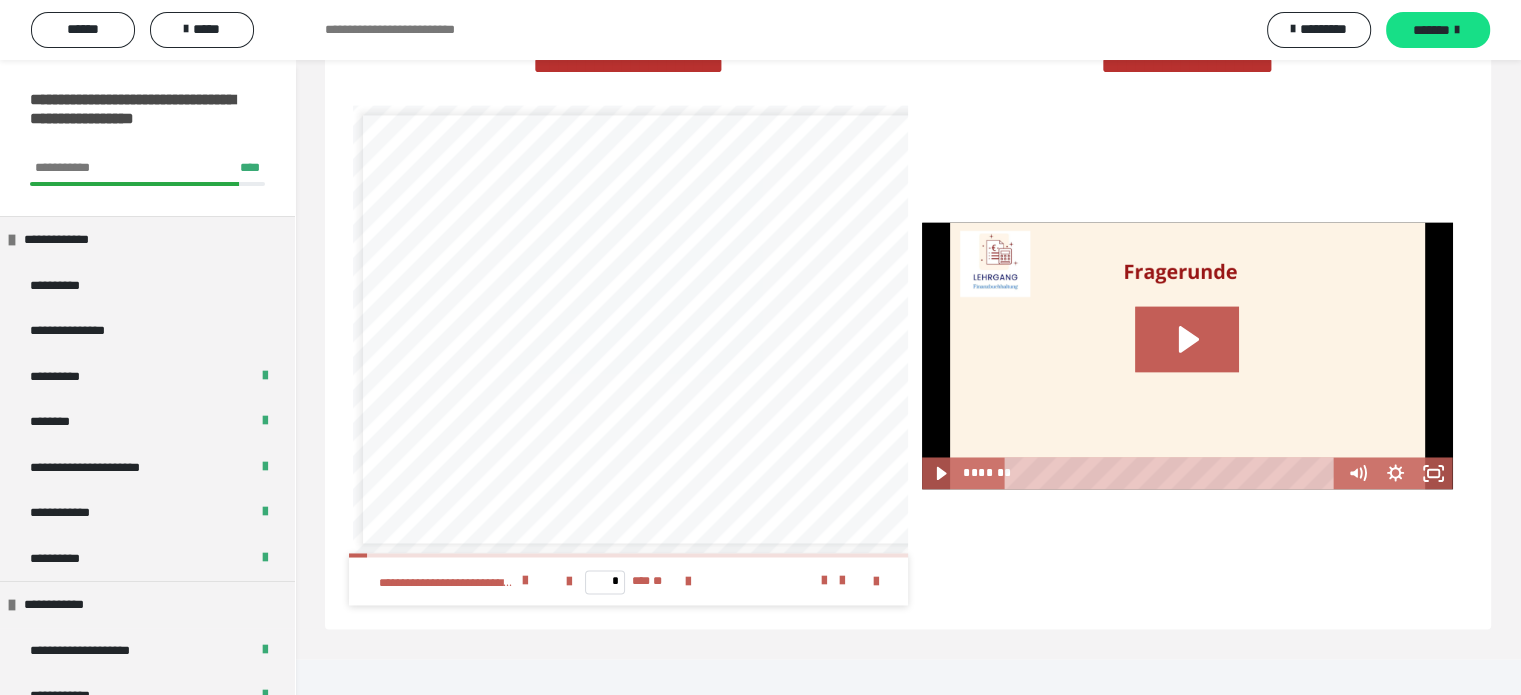 scroll, scrollTop: 32, scrollLeft: 0, axis: vertical 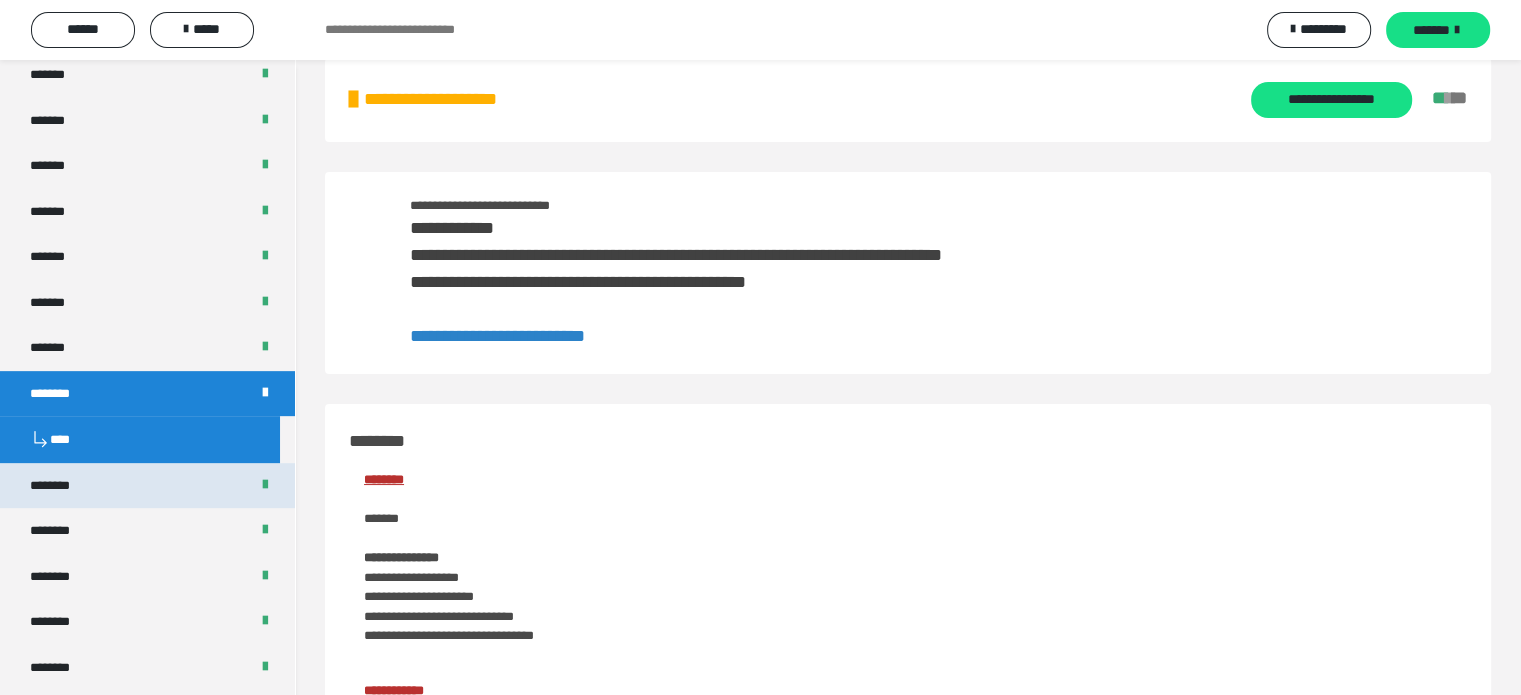 click on "********" at bounding box center (147, 486) 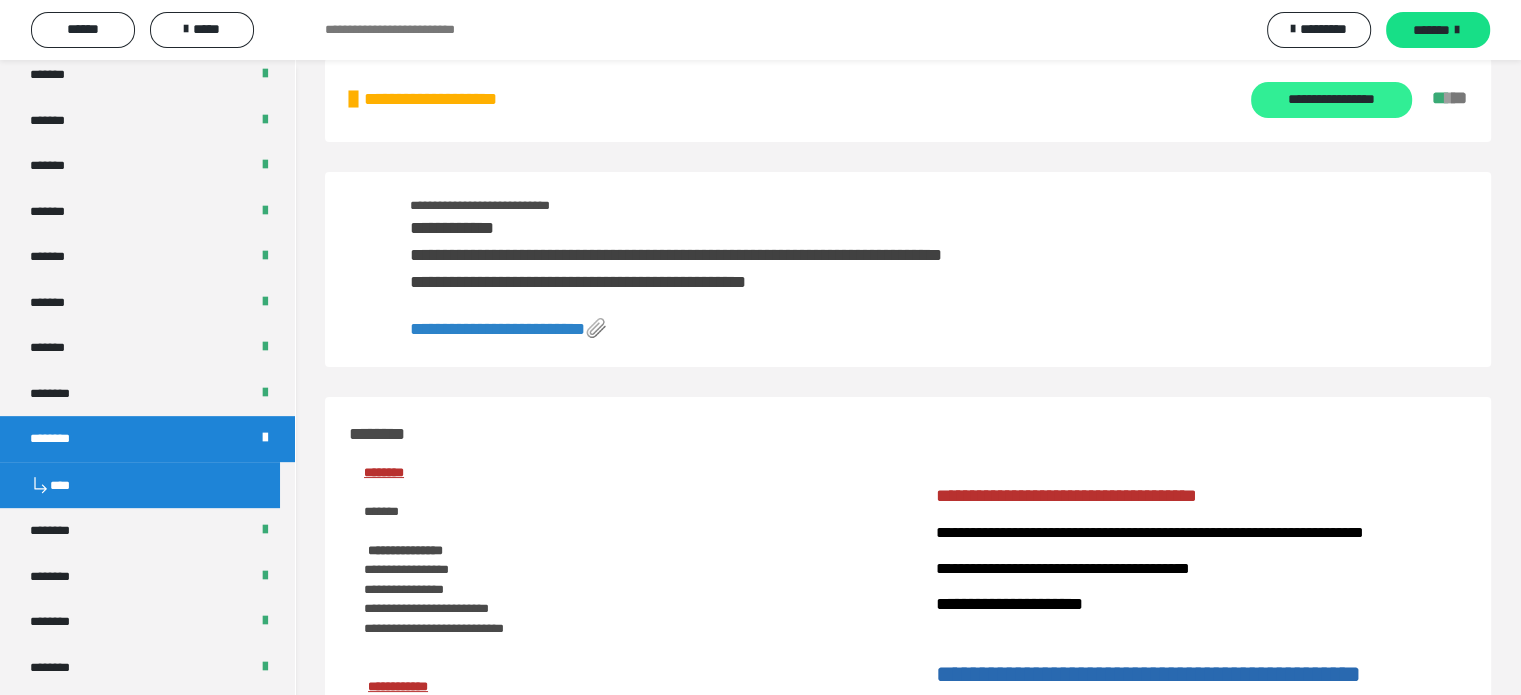 click on "**********" at bounding box center [1331, 100] 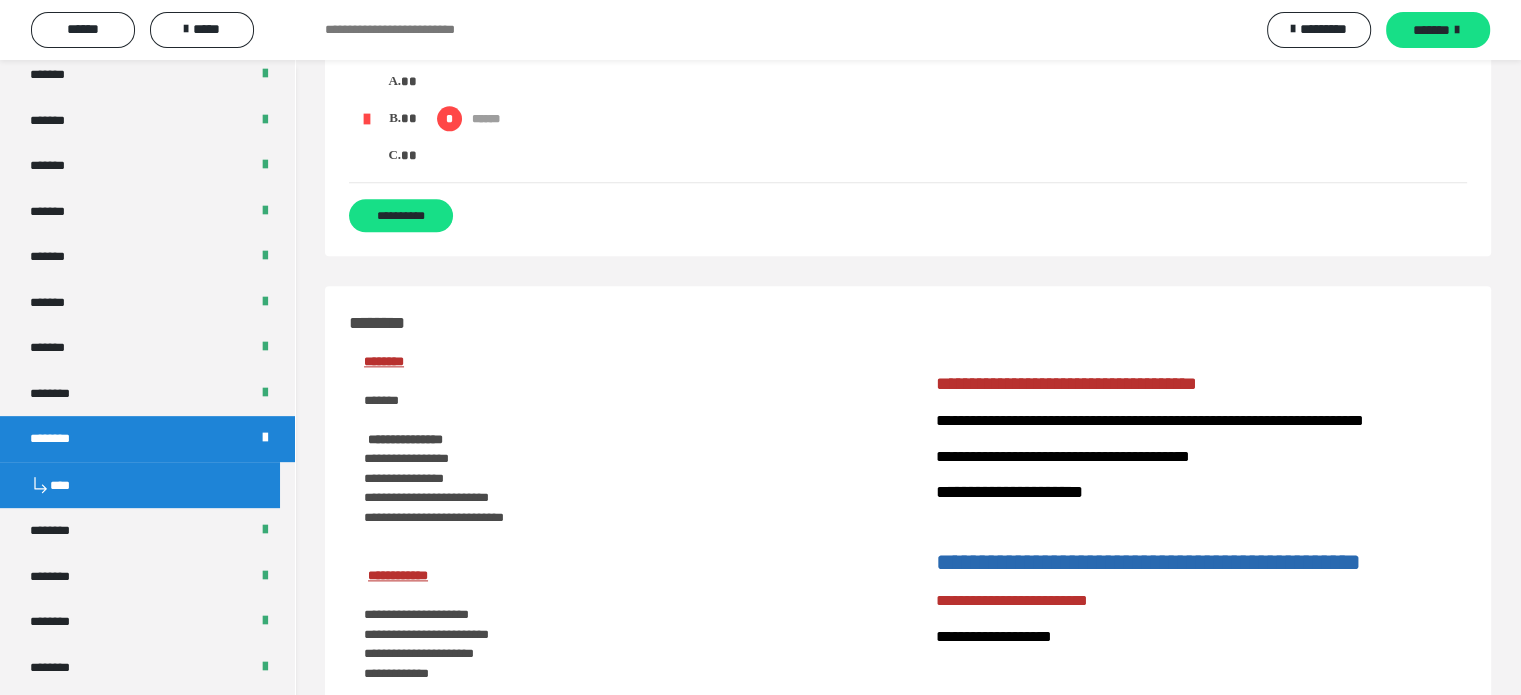 scroll, scrollTop: 2416, scrollLeft: 0, axis: vertical 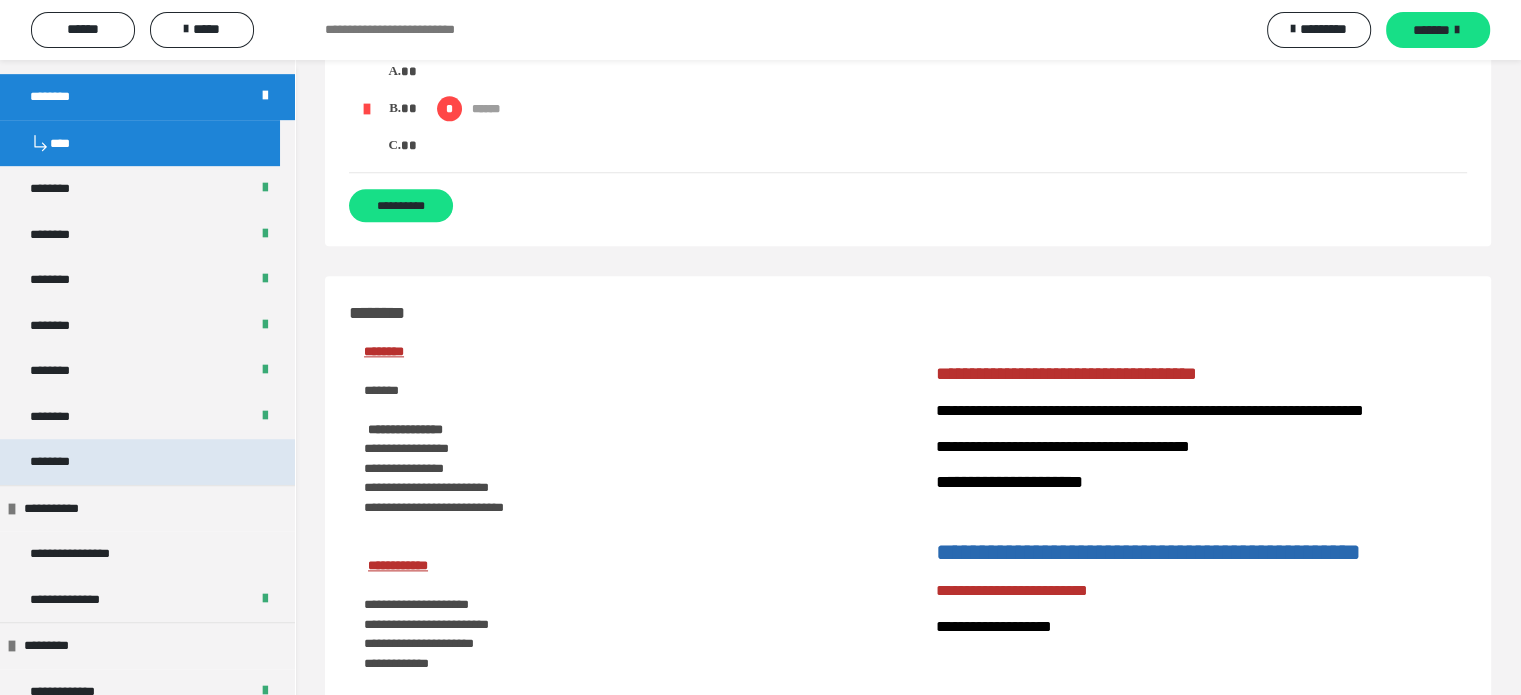click on "********" at bounding box center [147, 462] 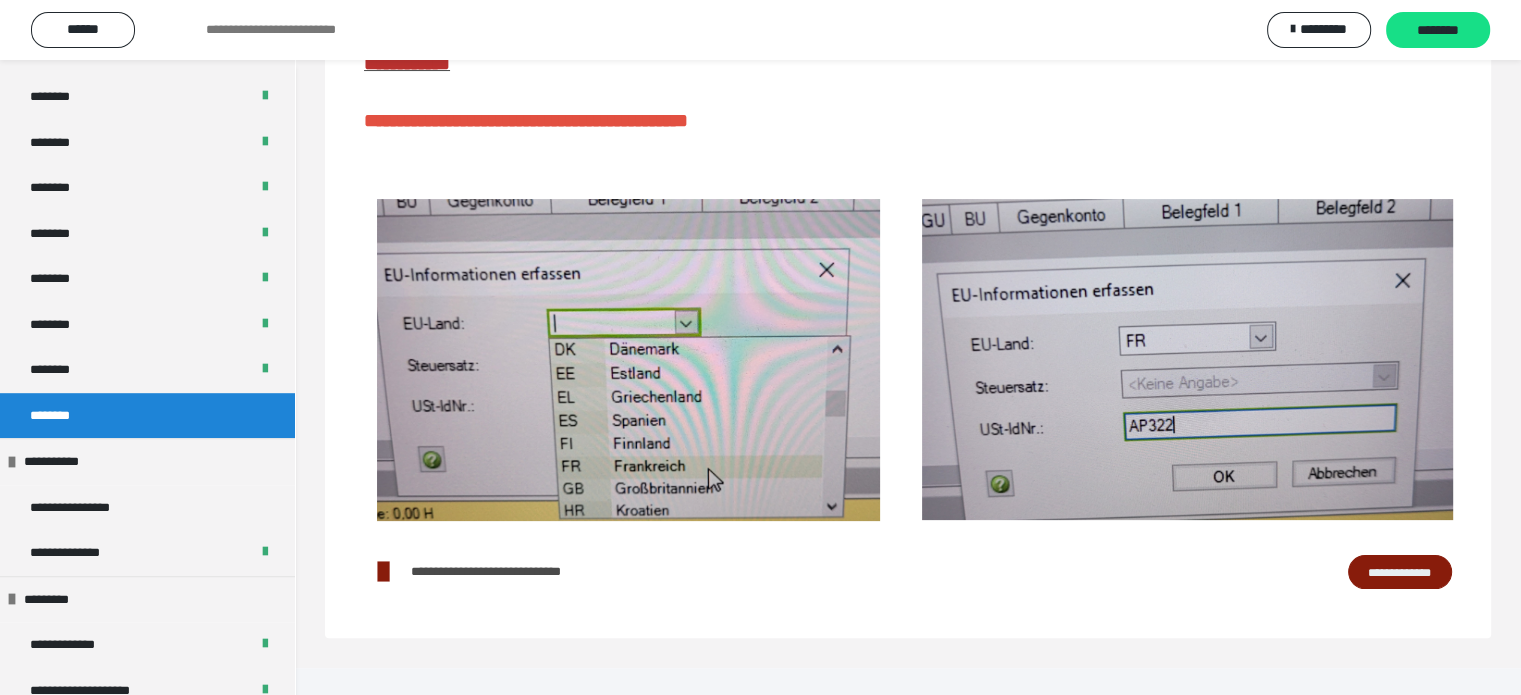 scroll, scrollTop: 344, scrollLeft: 0, axis: vertical 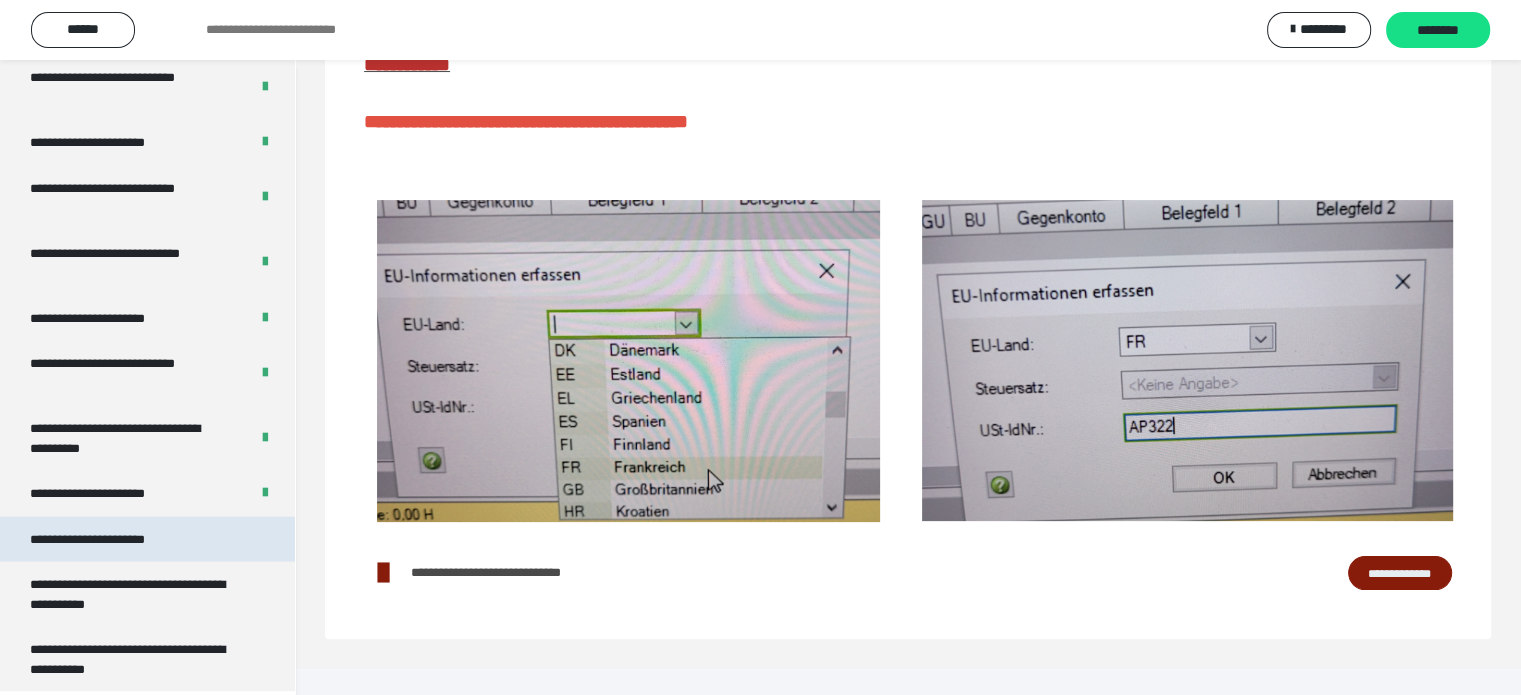 click on "**********" at bounding box center (147, 540) 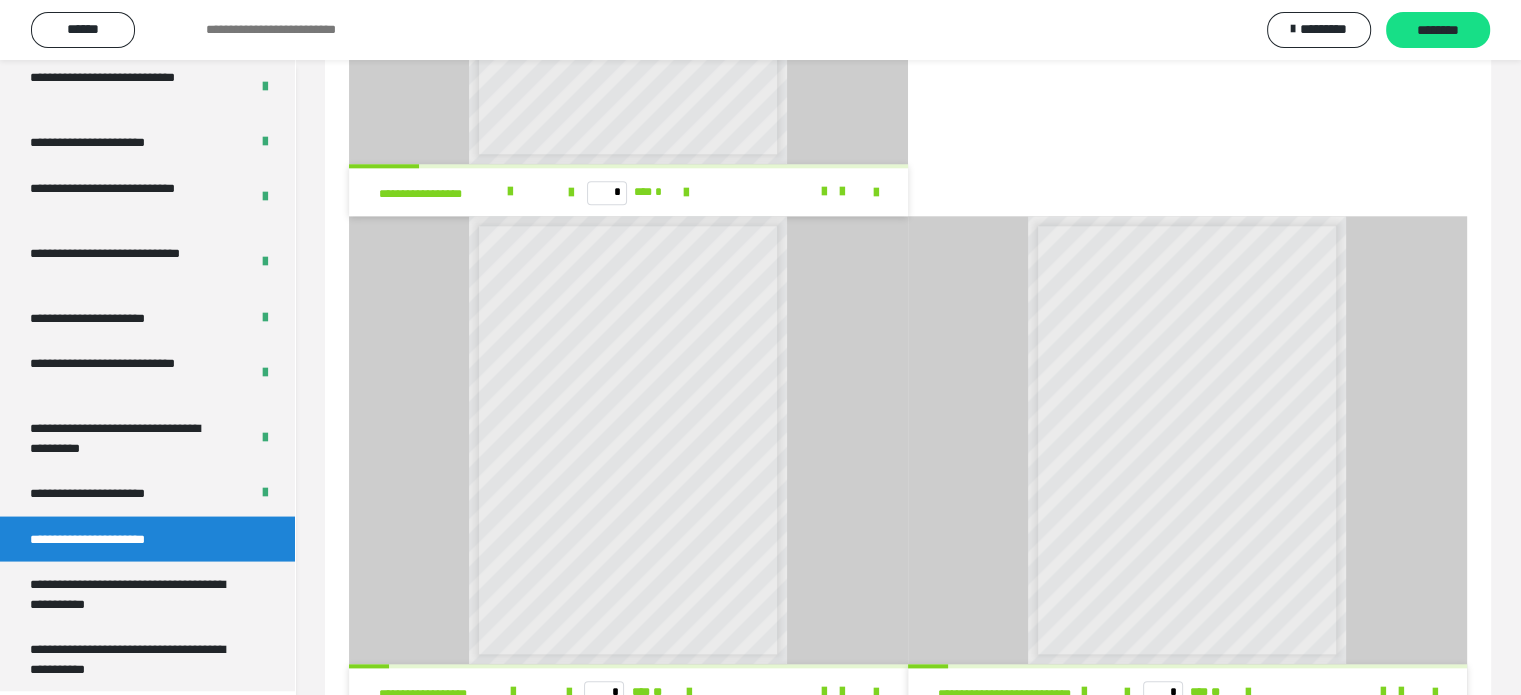 scroll, scrollTop: 2208, scrollLeft: 0, axis: vertical 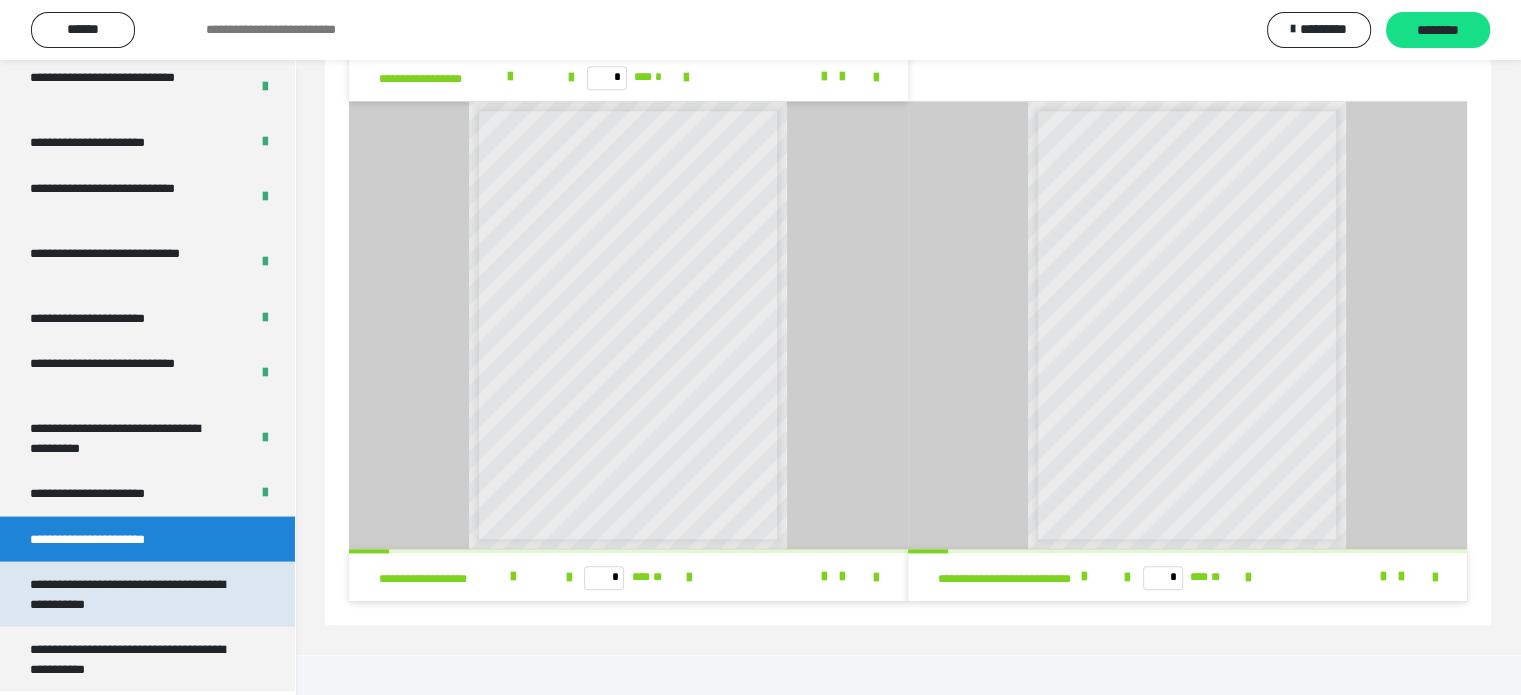 click on "**********" at bounding box center (132, 594) 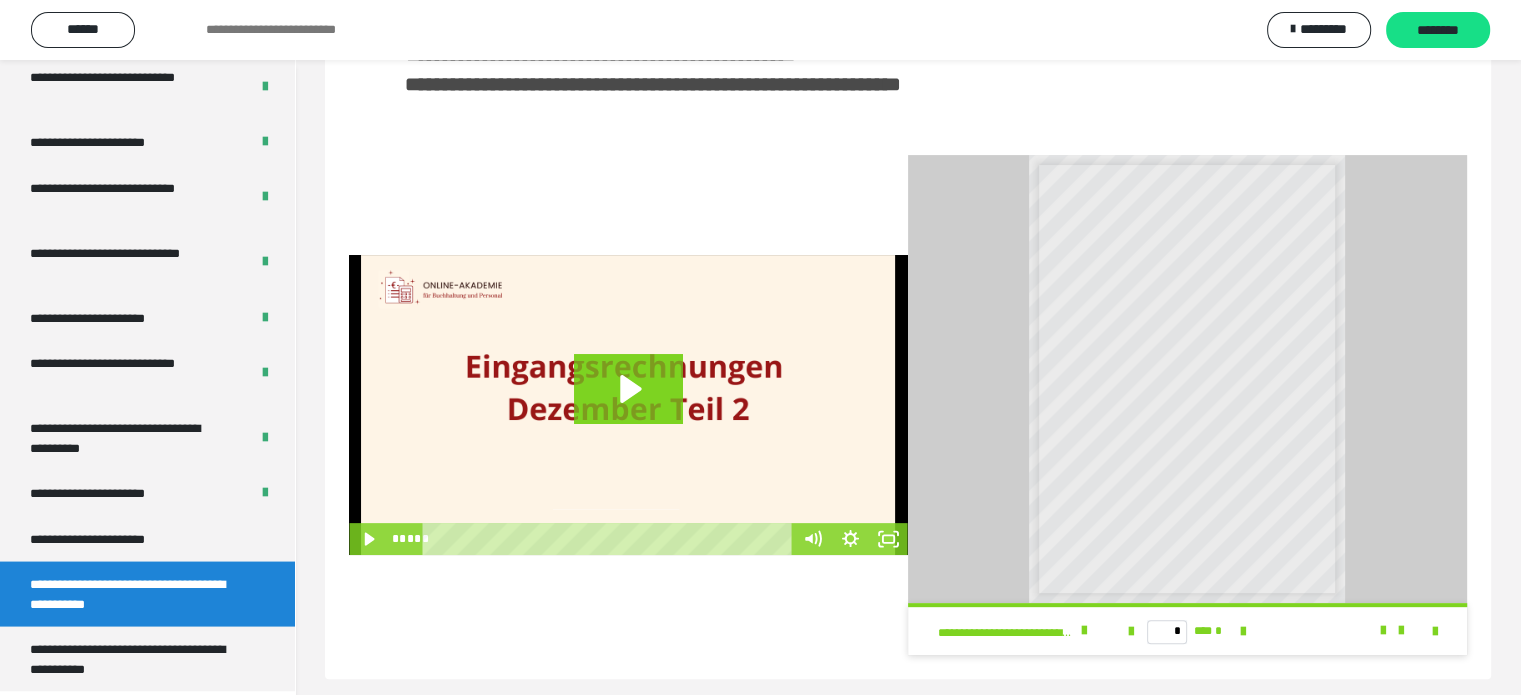 scroll, scrollTop: 516, scrollLeft: 0, axis: vertical 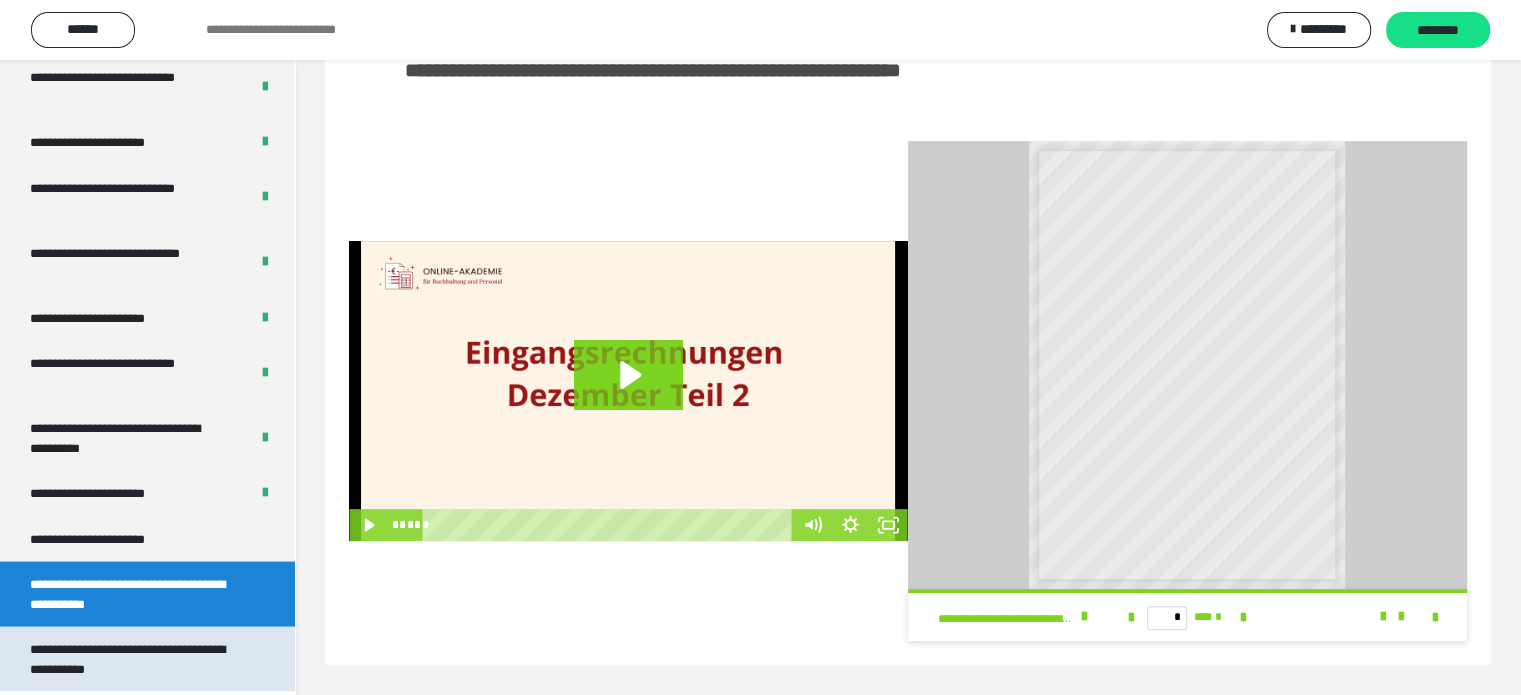 click on "**********" at bounding box center [132, 659] 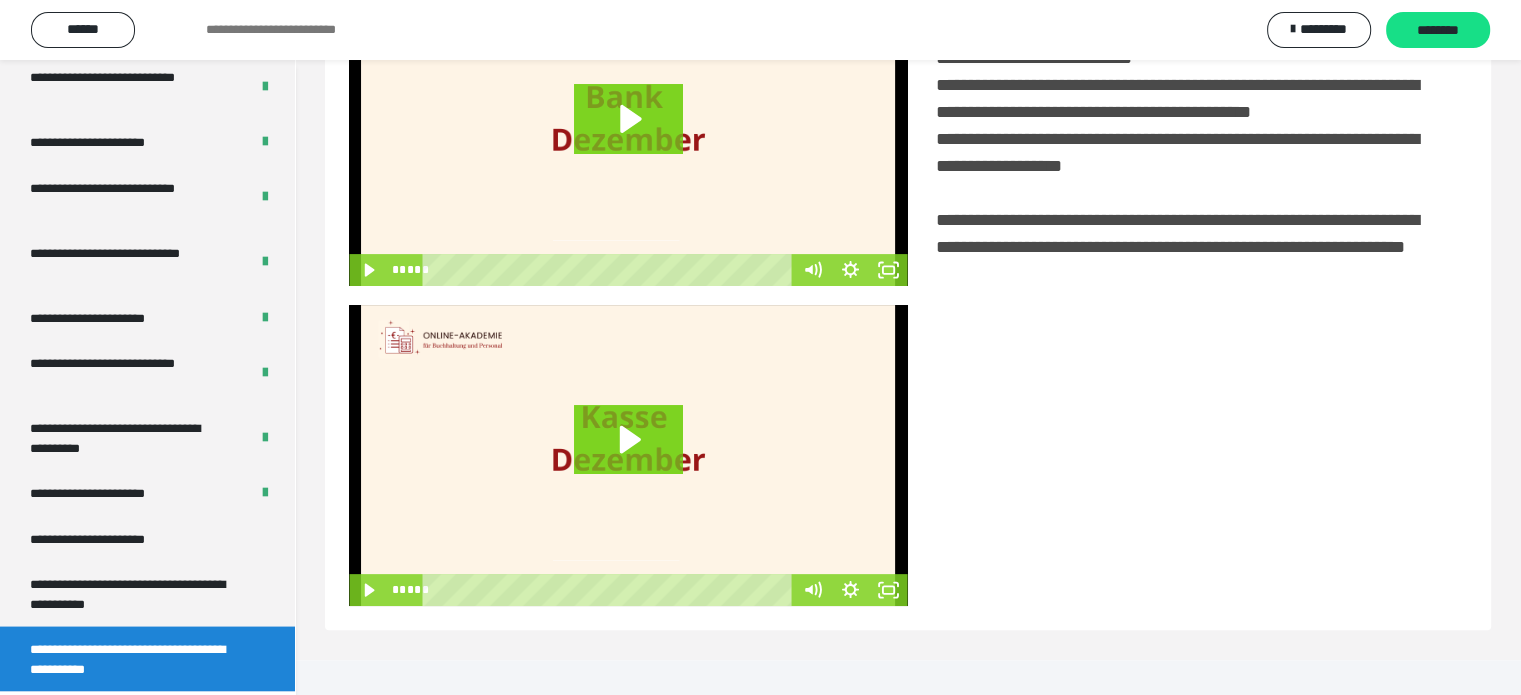 scroll, scrollTop: 494, scrollLeft: 0, axis: vertical 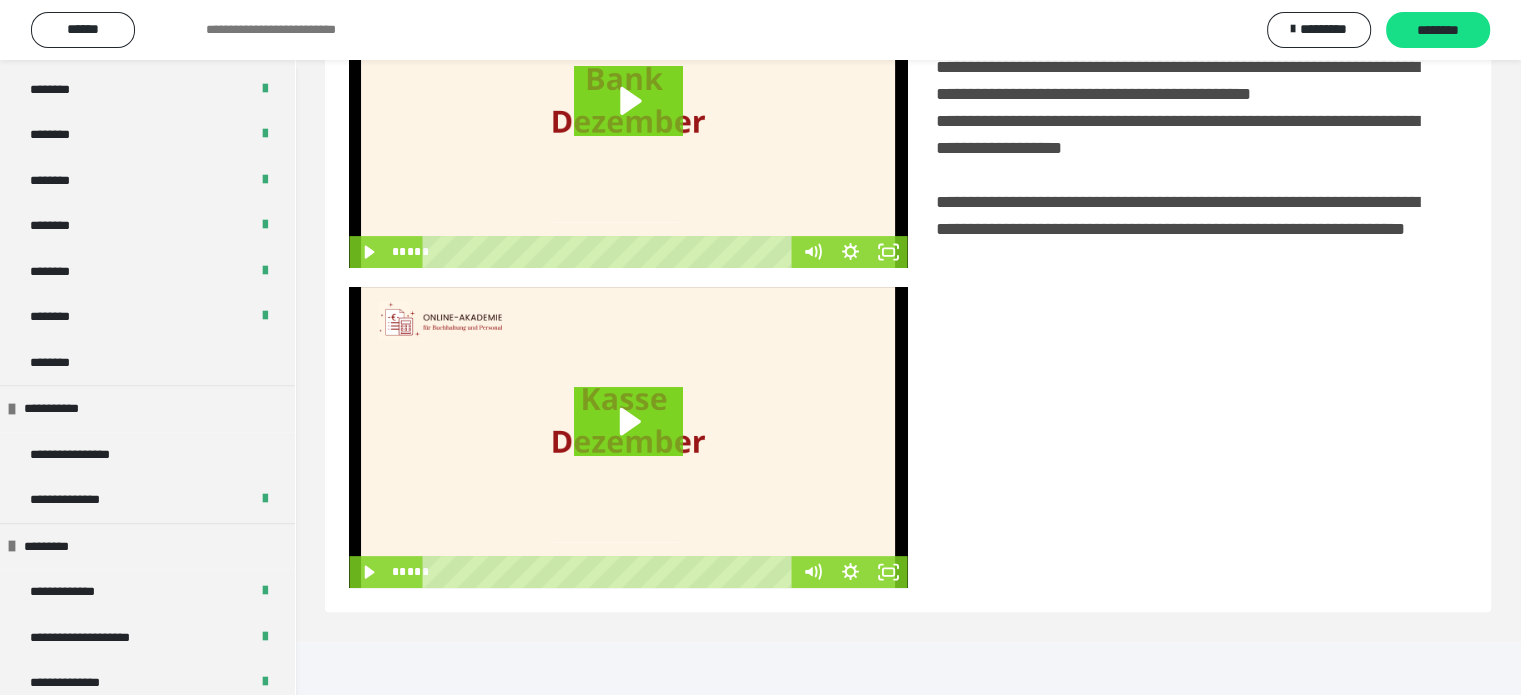 click on "**********" at bounding box center (147, 455) 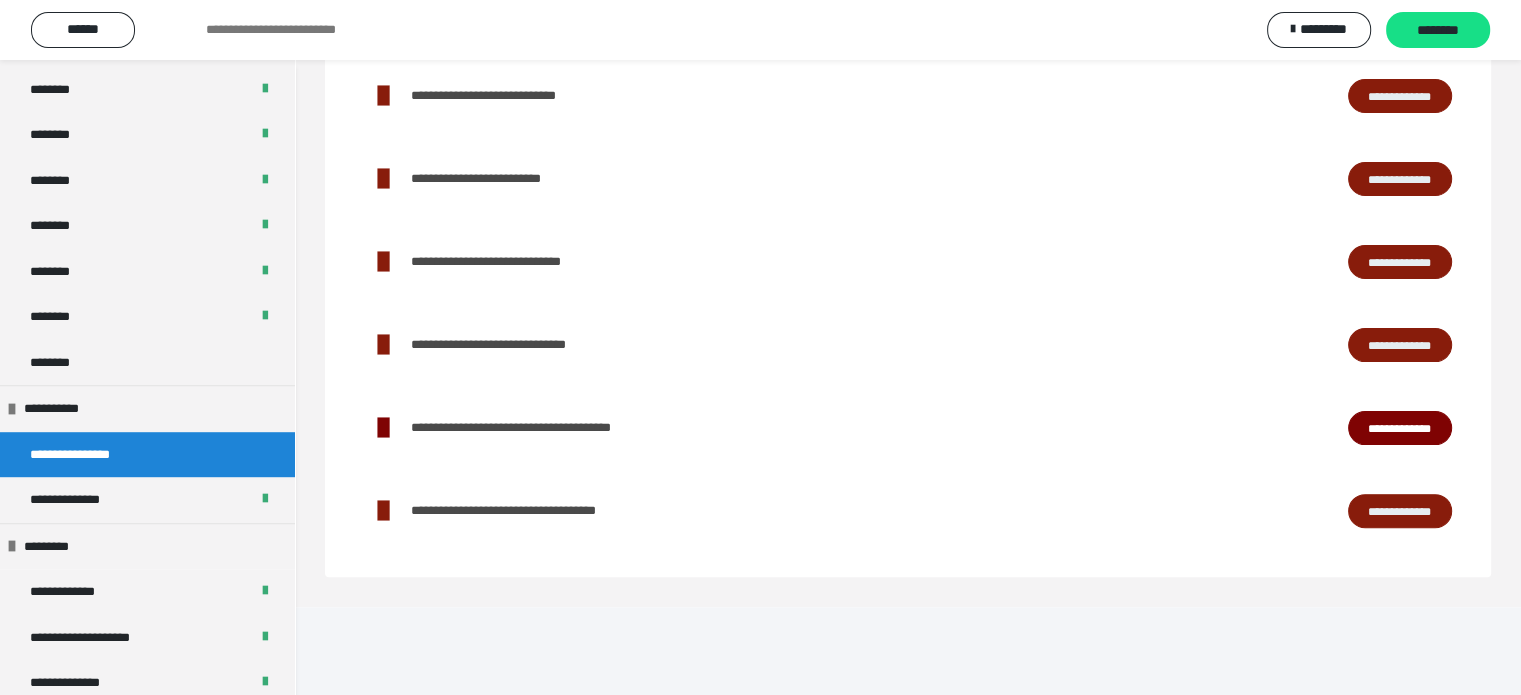 scroll, scrollTop: 405, scrollLeft: 0, axis: vertical 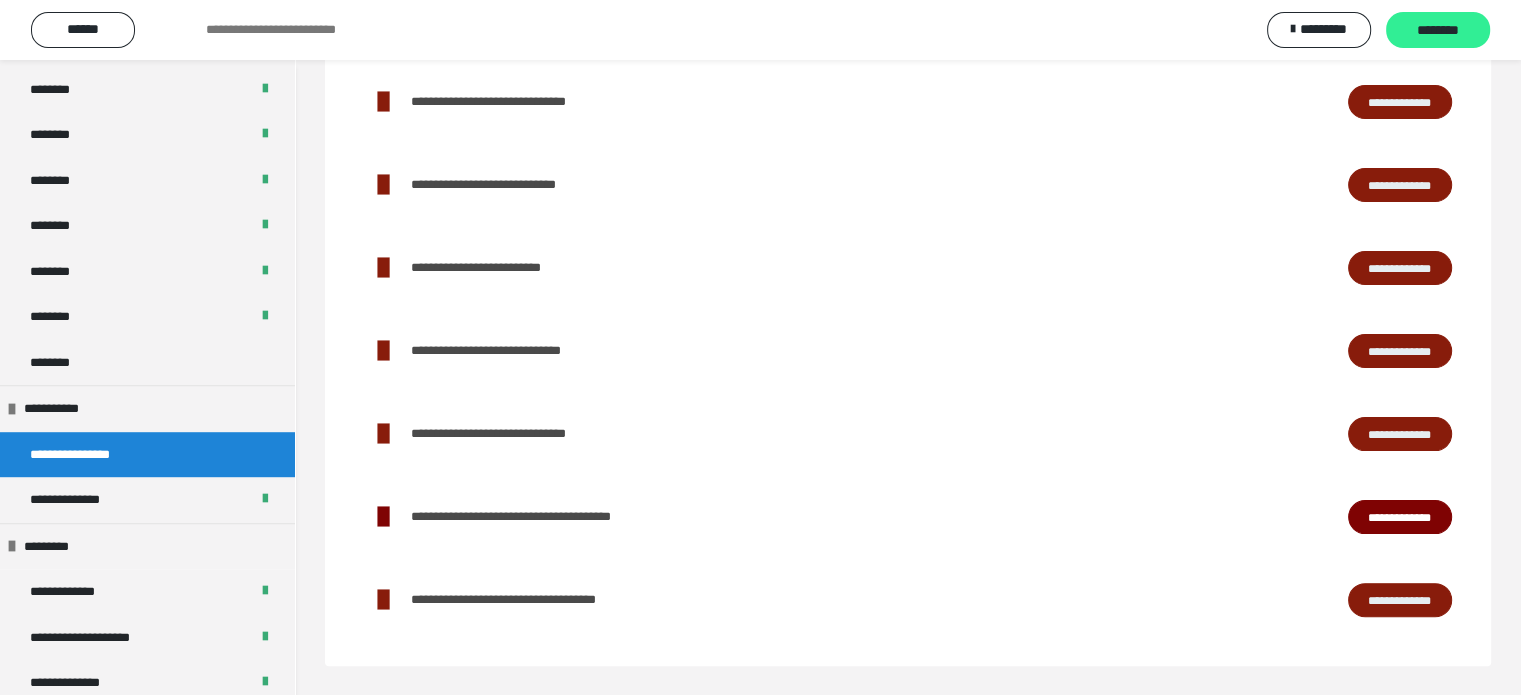 click on "********" at bounding box center (1438, 31) 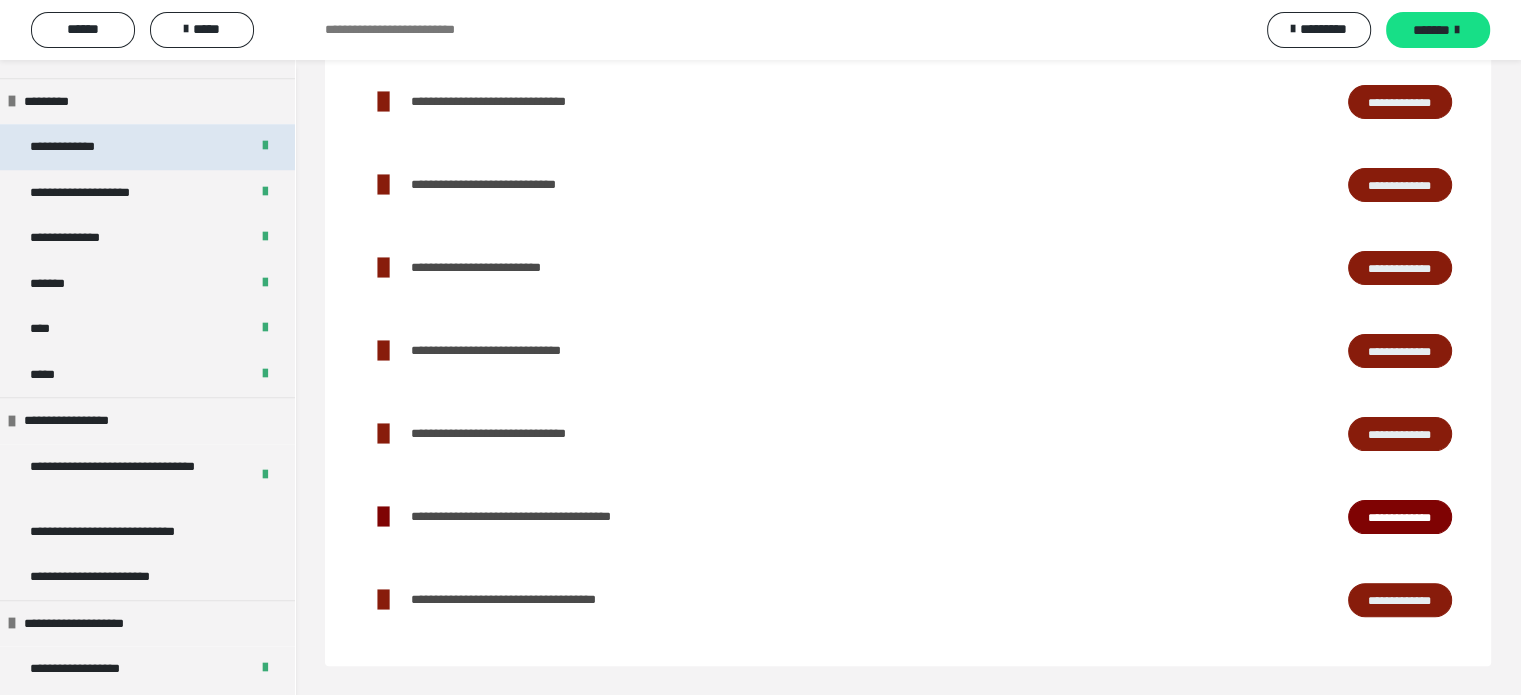 scroll, scrollTop: 1644, scrollLeft: 0, axis: vertical 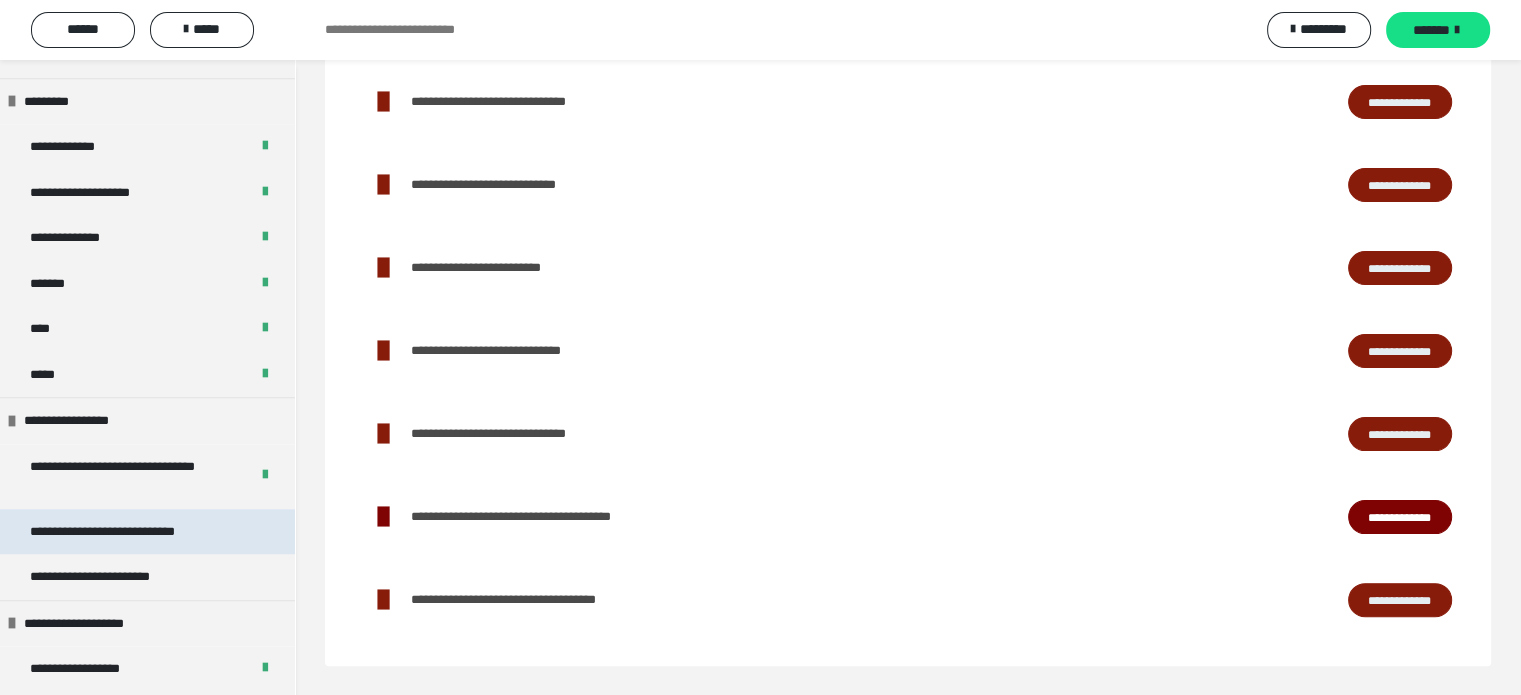 click on "**********" at bounding box center [131, 532] 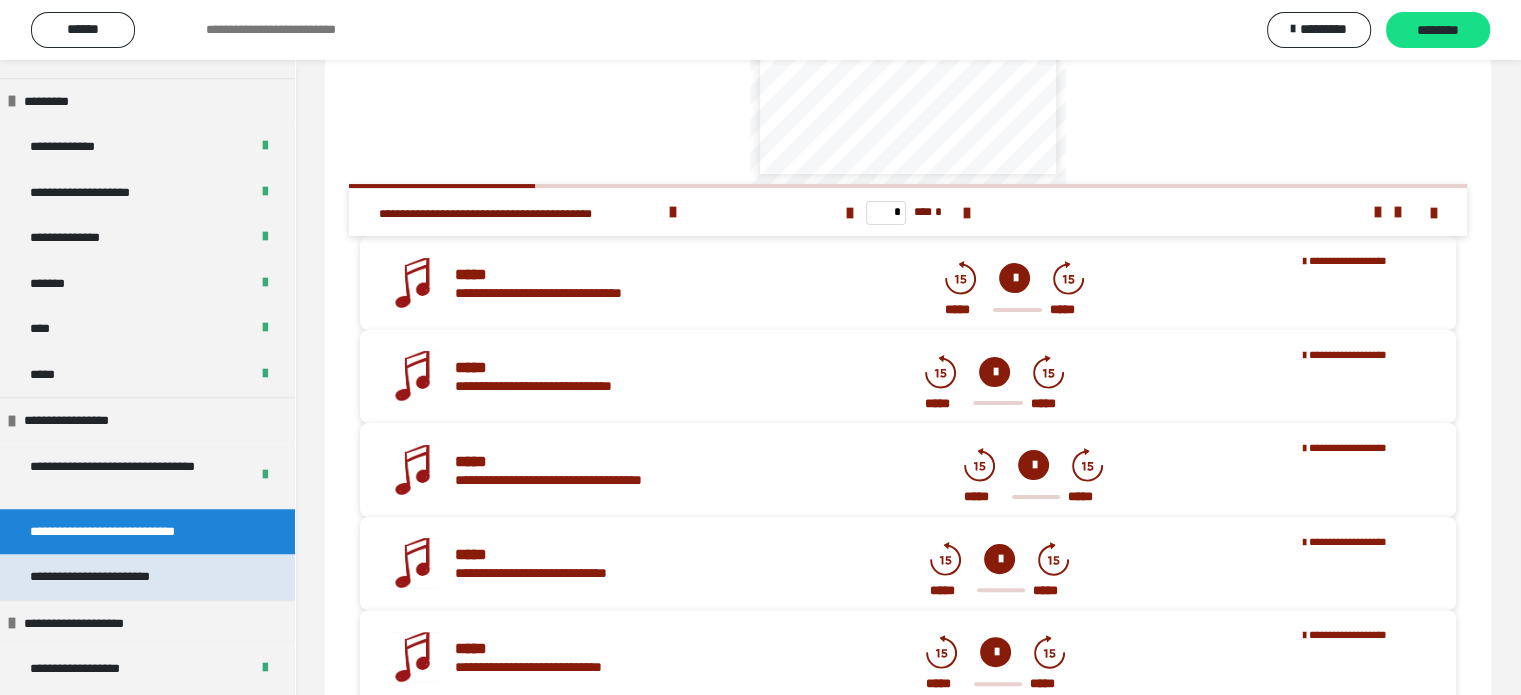 click on "**********" at bounding box center [147, 577] 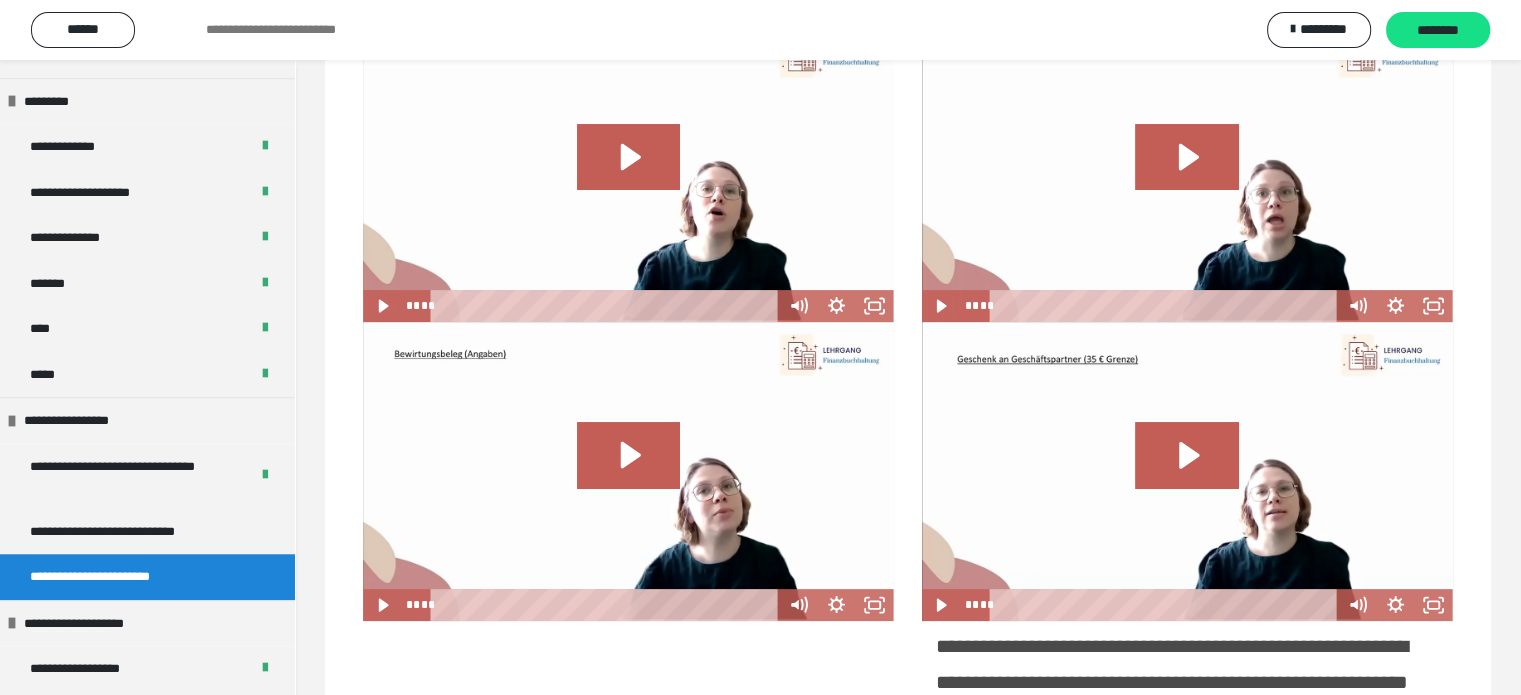 scroll, scrollTop: 422, scrollLeft: 0, axis: vertical 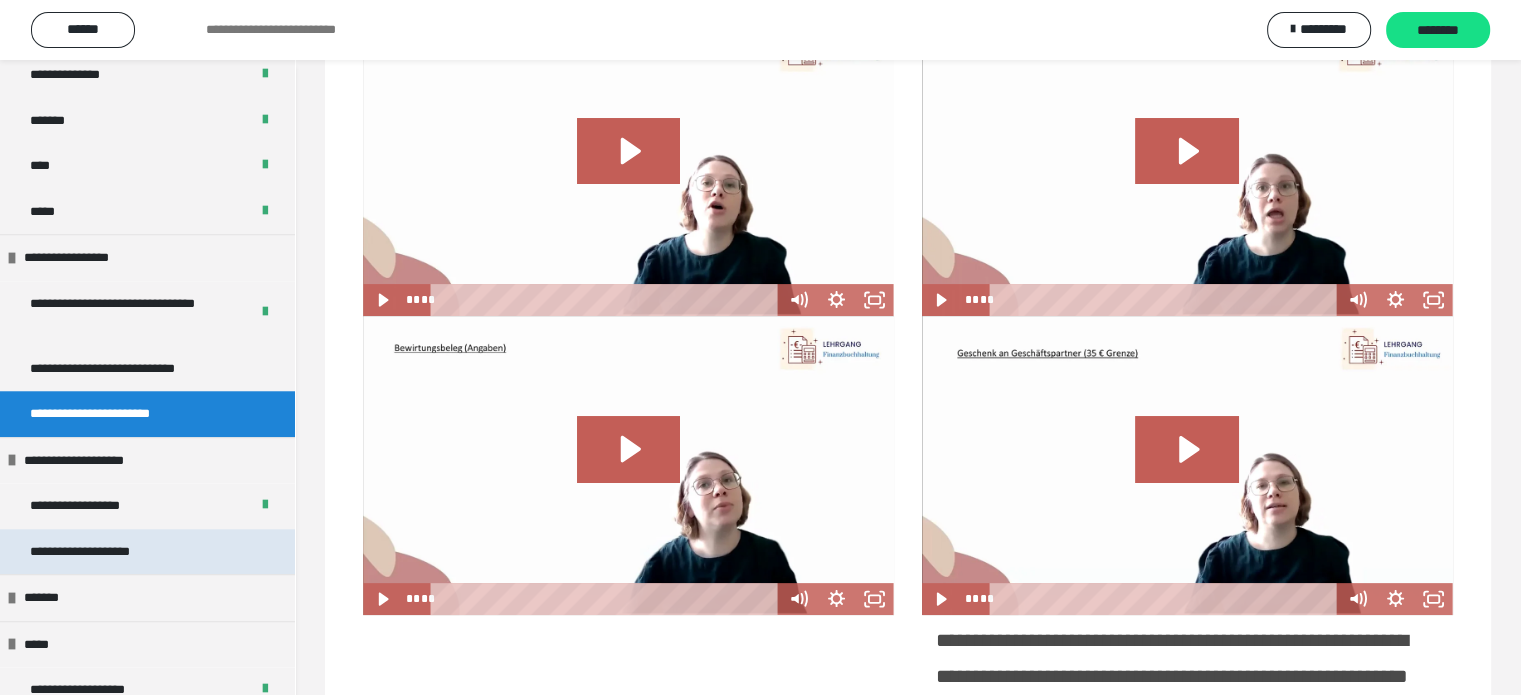 click on "**********" at bounding box center [147, 552] 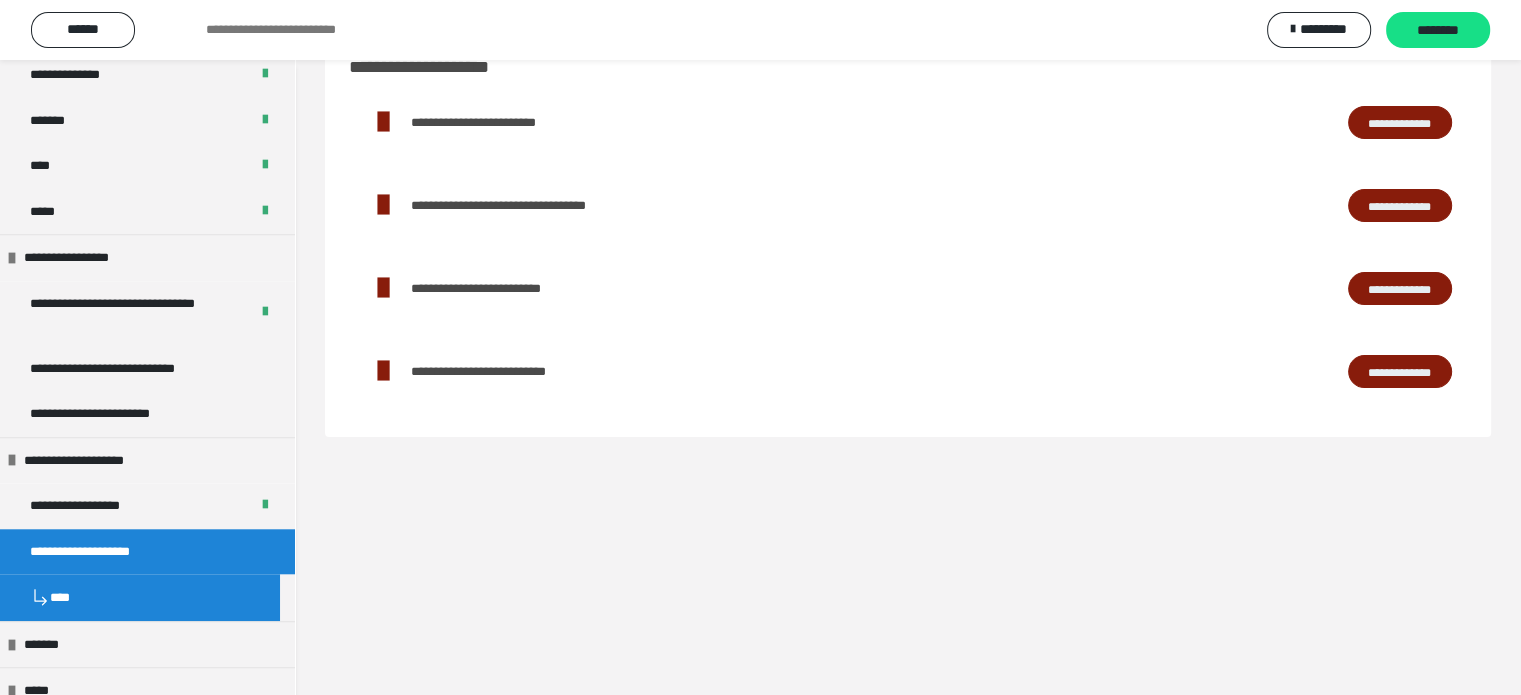 scroll, scrollTop: 0, scrollLeft: 0, axis: both 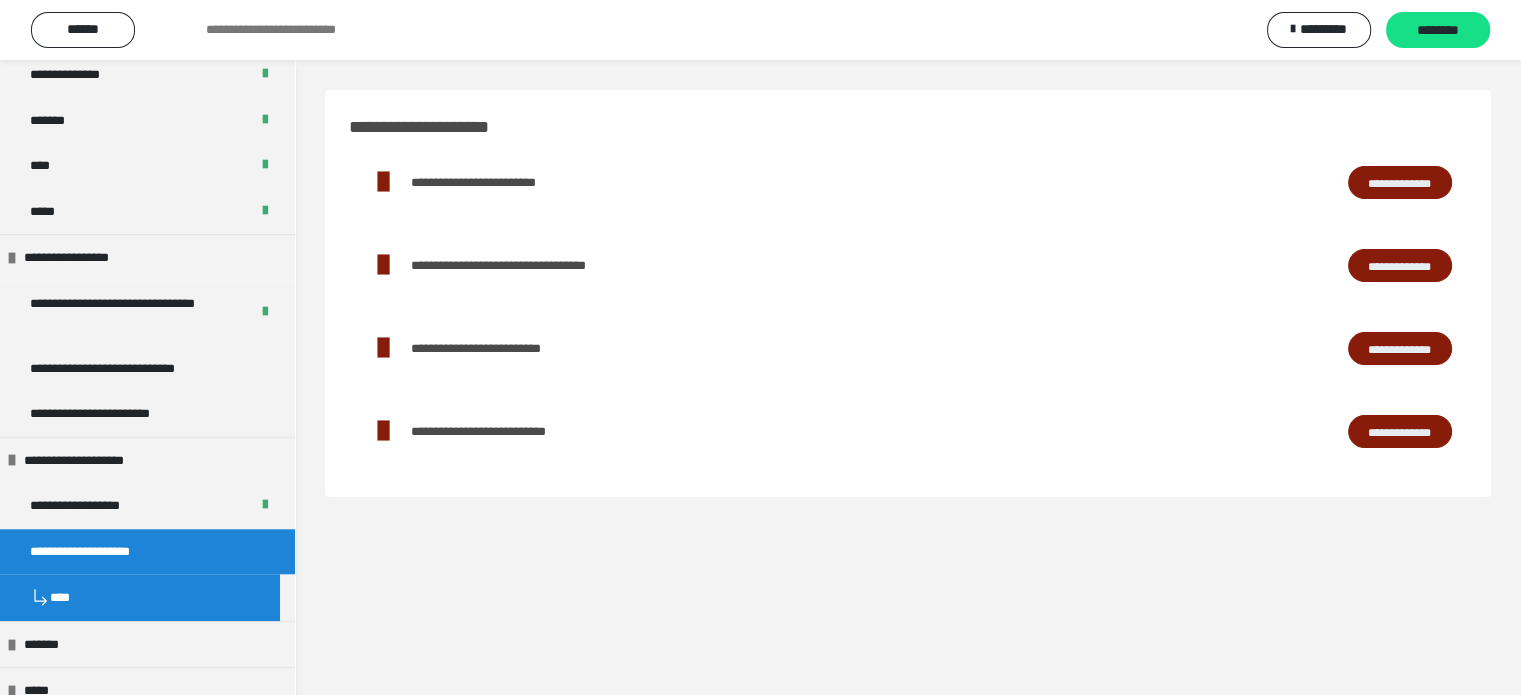 click on "**********" at bounding box center (908, 407) 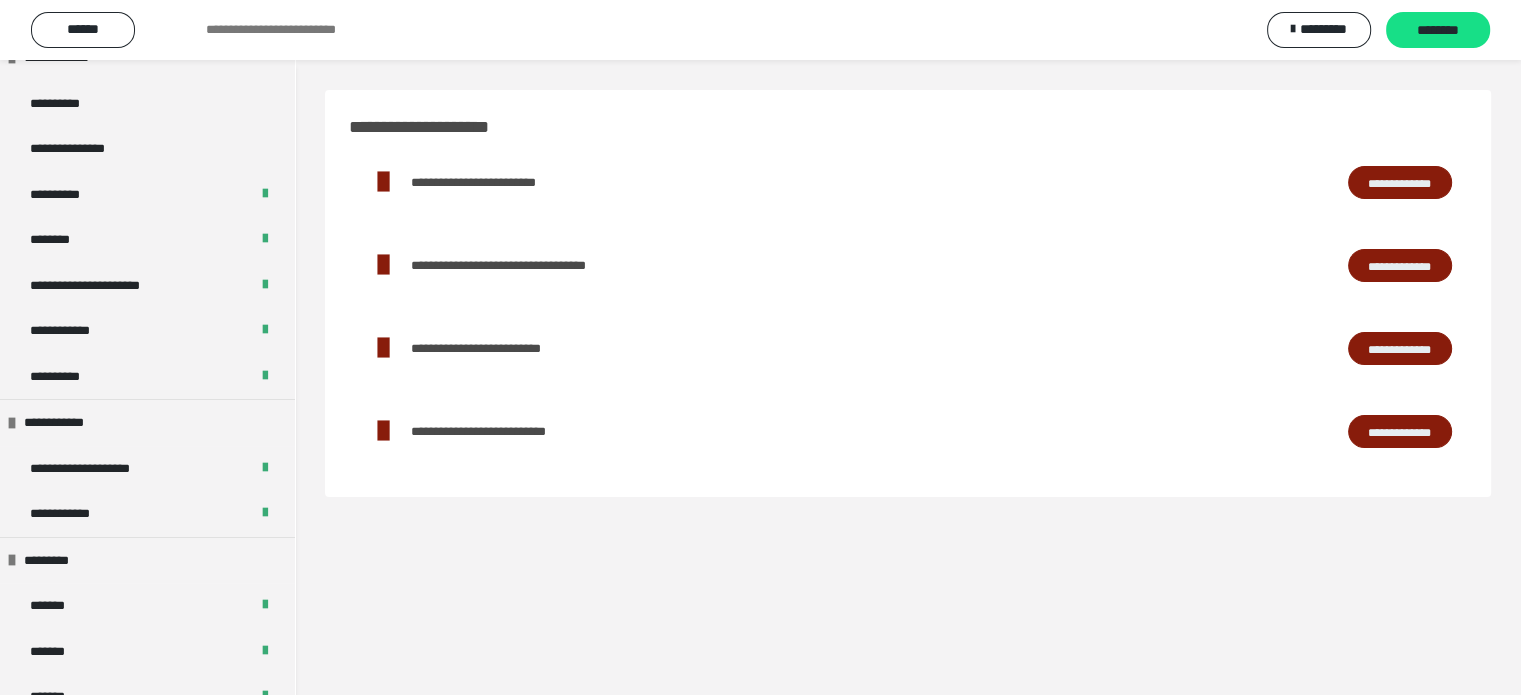 scroll, scrollTop: 0, scrollLeft: 0, axis: both 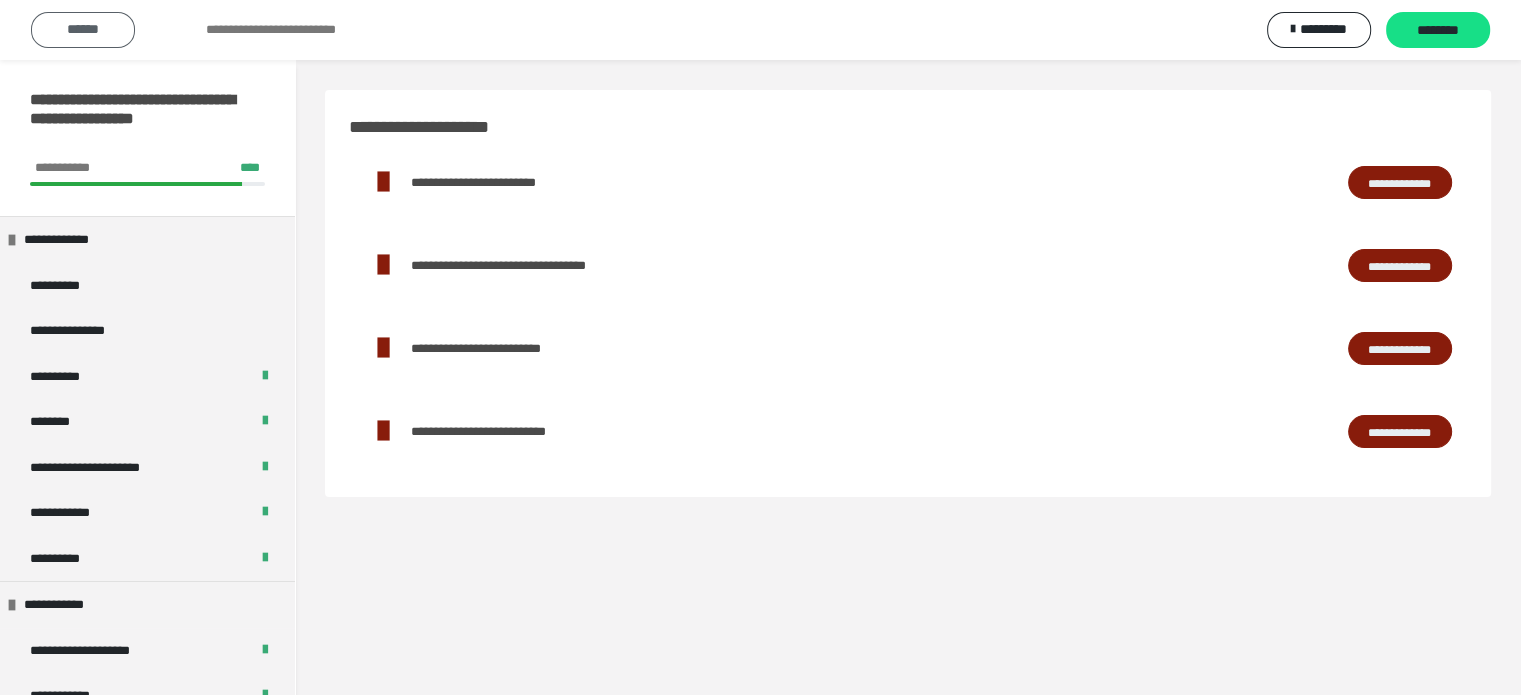 click on "******" at bounding box center (83, 29) 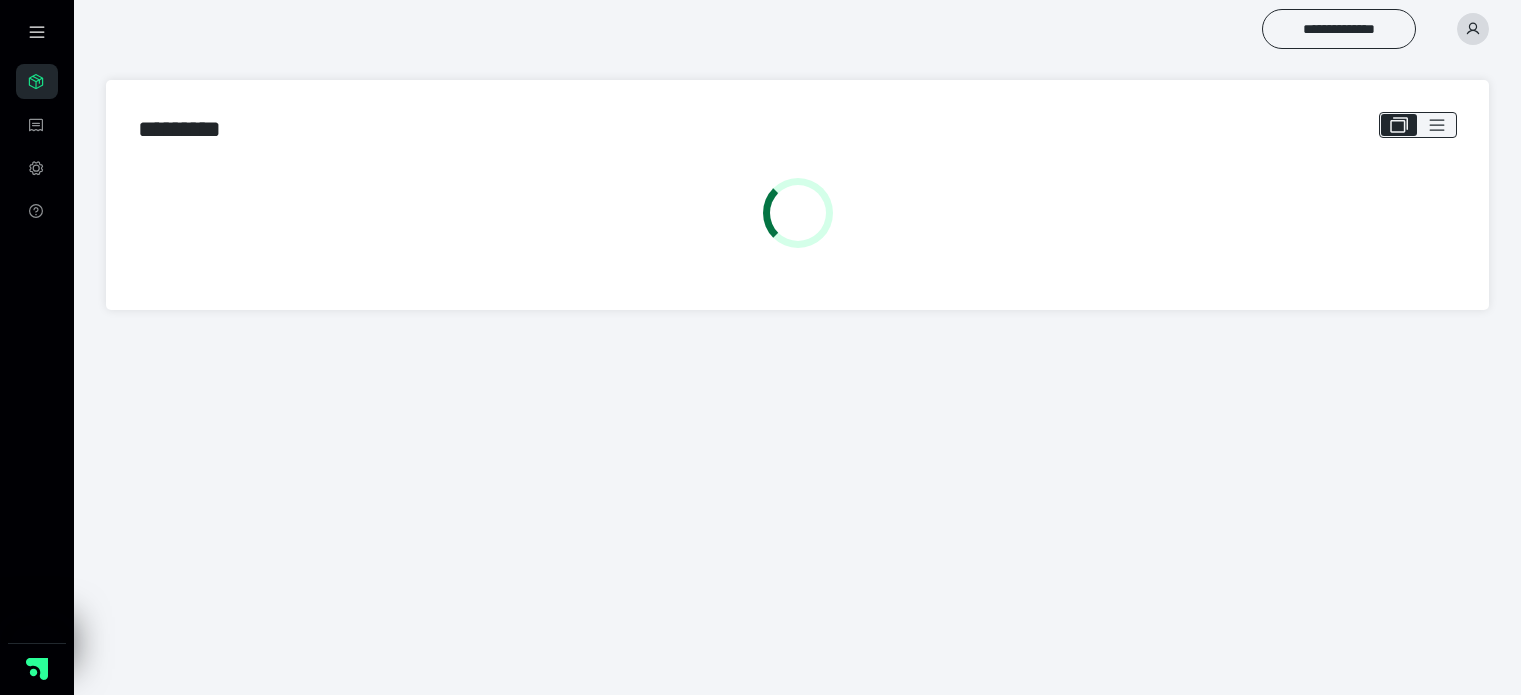 scroll, scrollTop: 0, scrollLeft: 0, axis: both 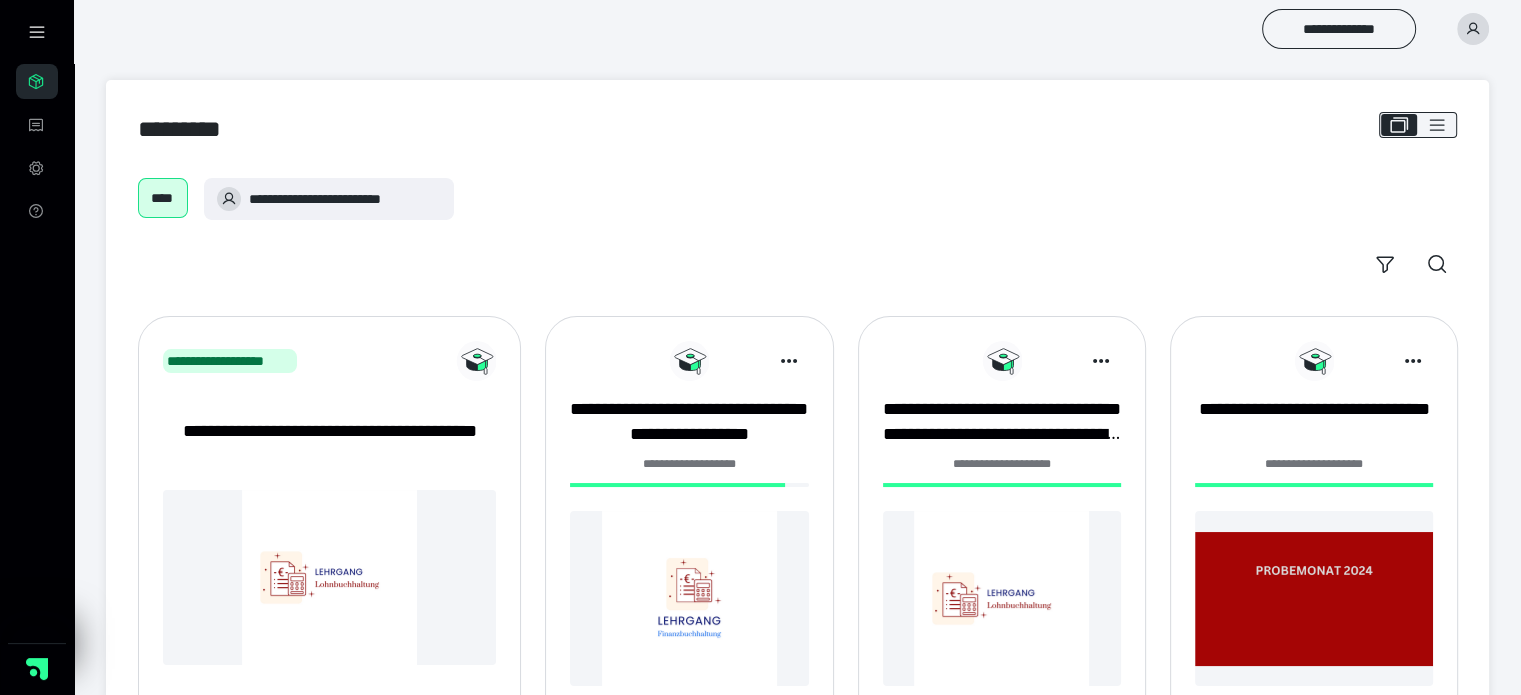 click 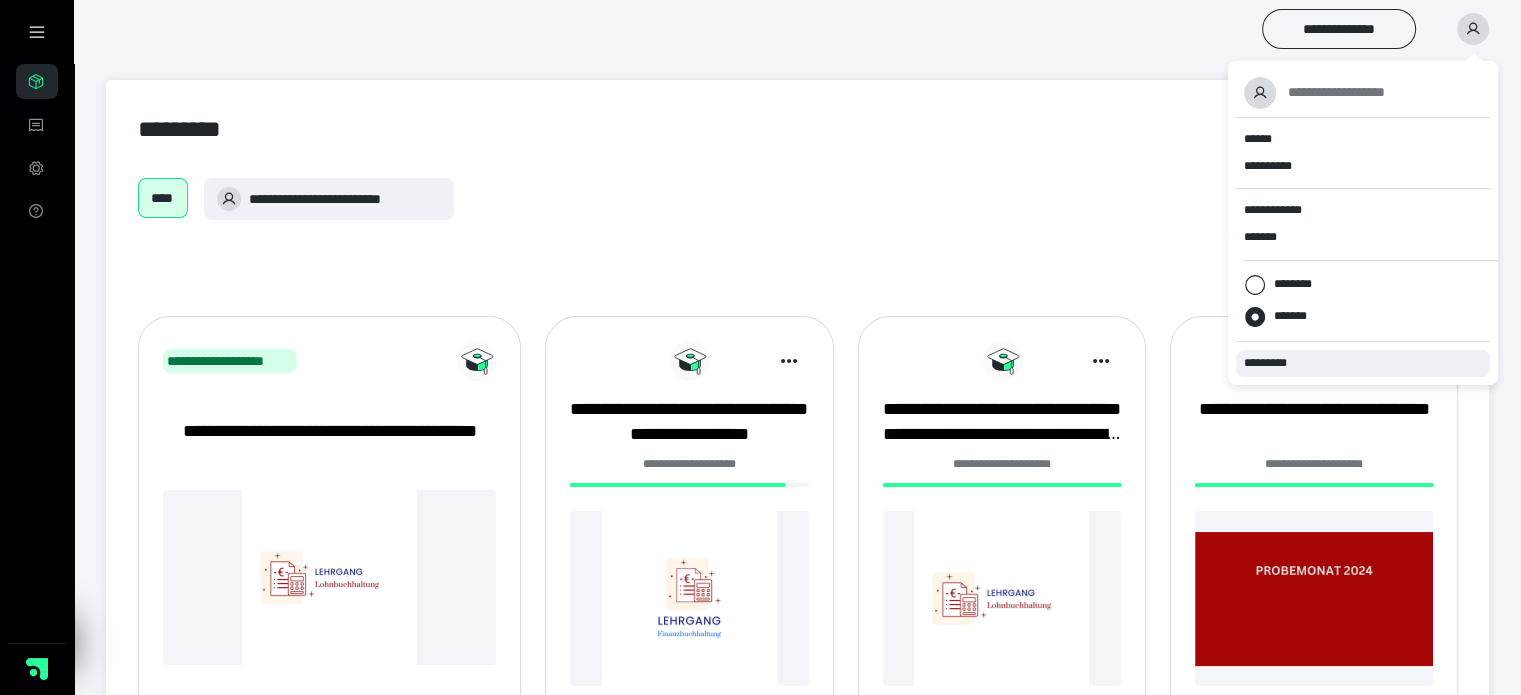 click on "*********" at bounding box center (1274, 363) 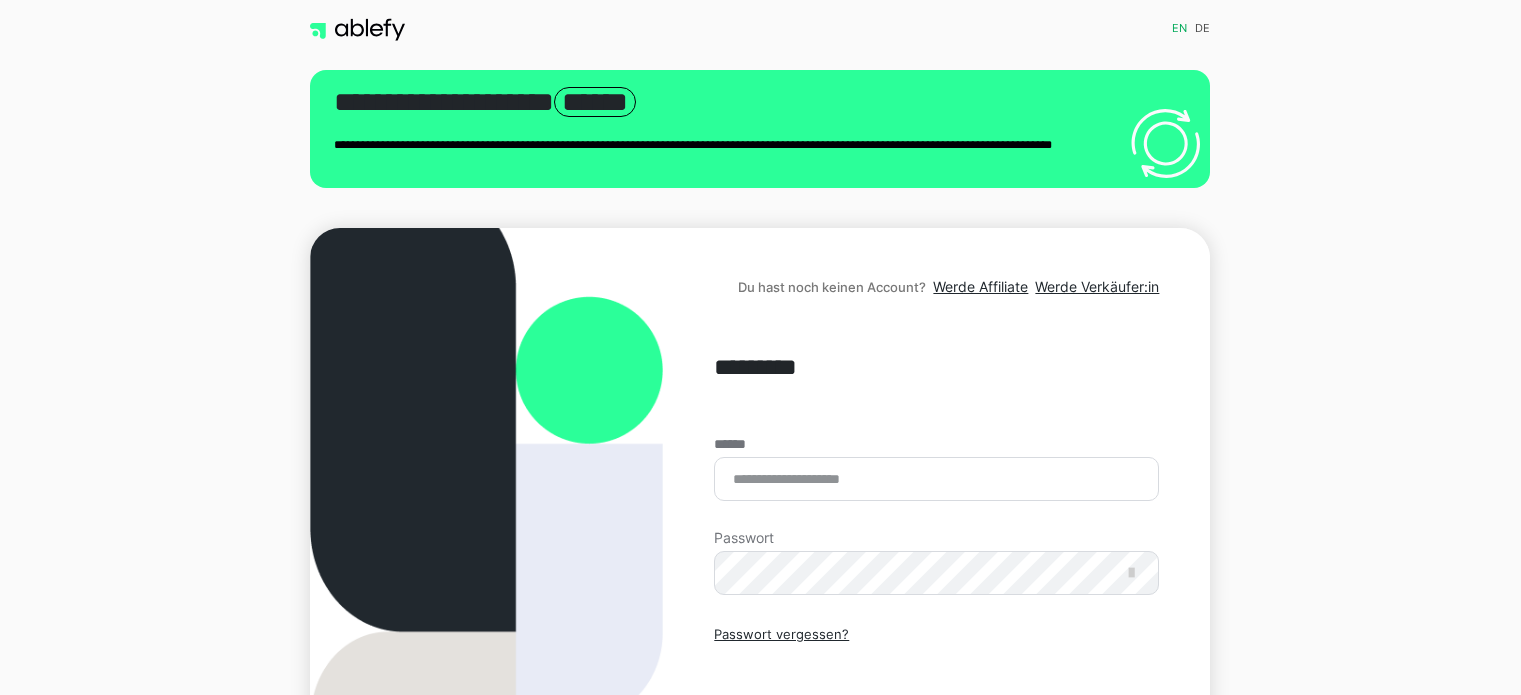 scroll, scrollTop: 0, scrollLeft: 0, axis: both 